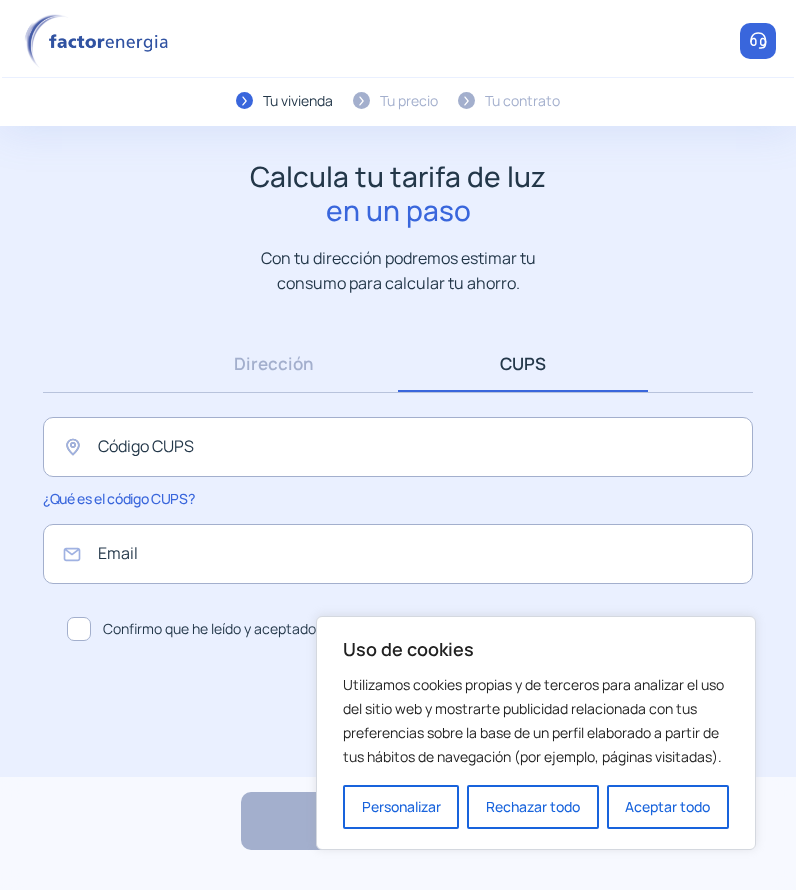 scroll, scrollTop: 0, scrollLeft: 0, axis: both 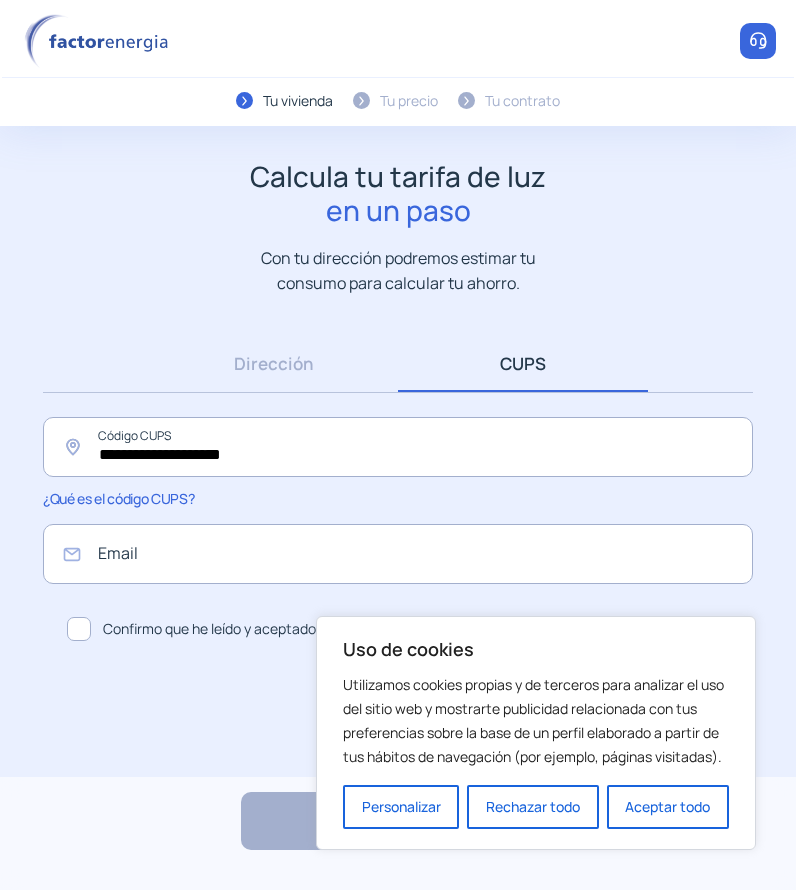 type on "**********" 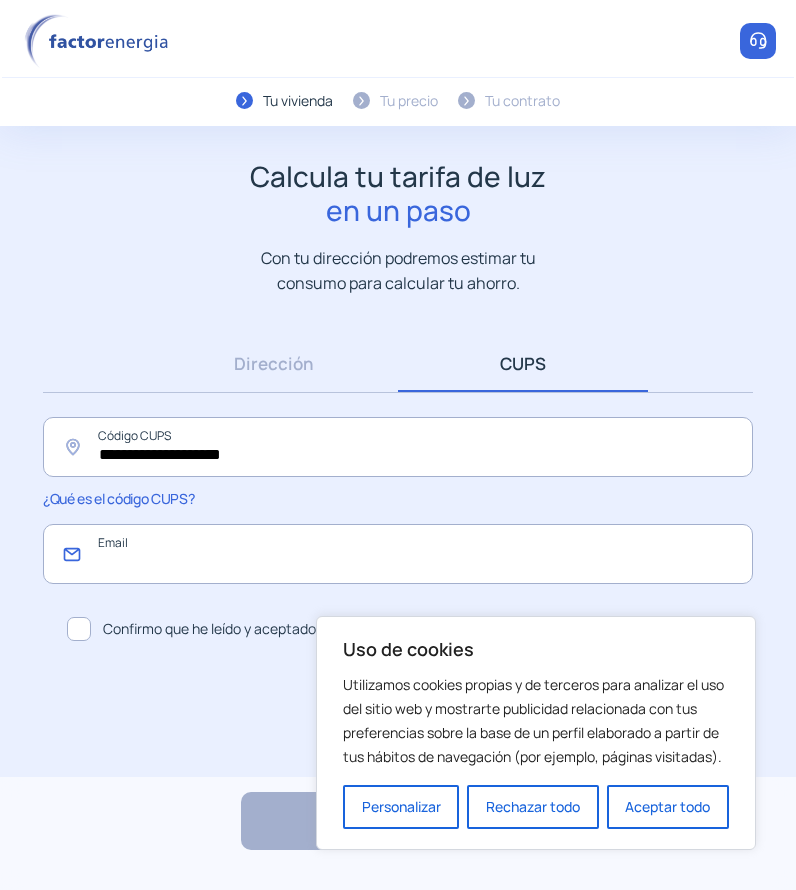 click 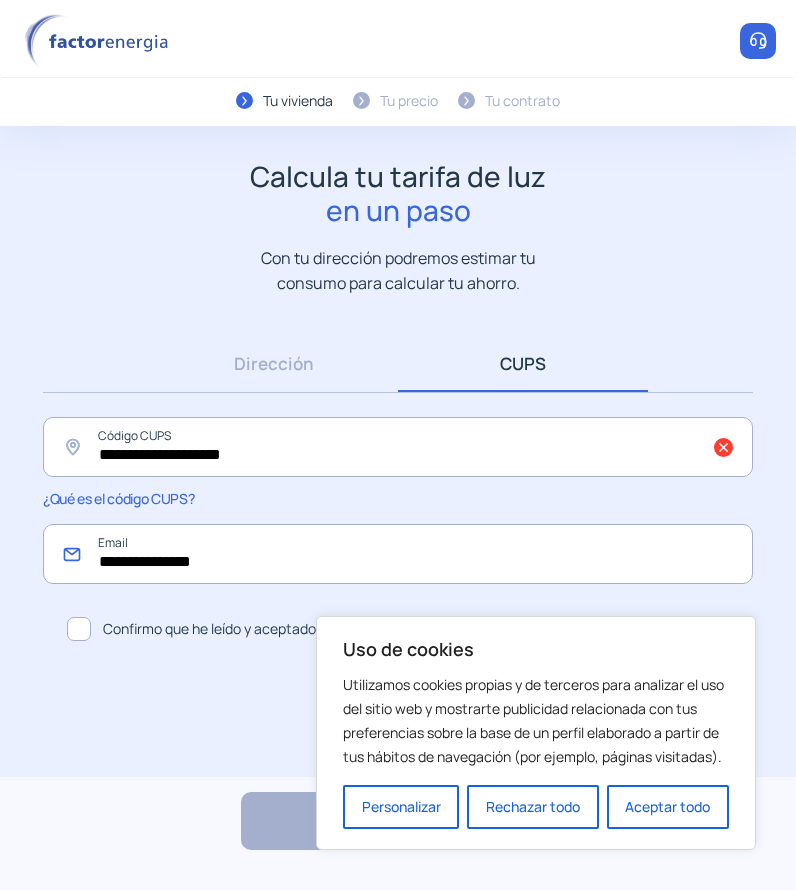 type on "**********" 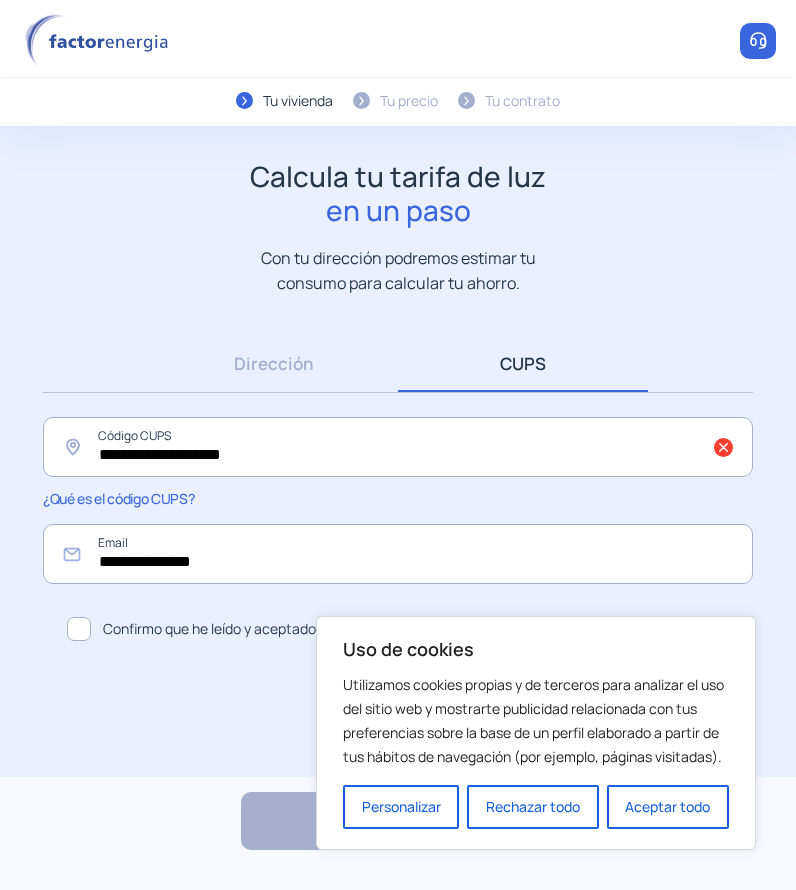 click 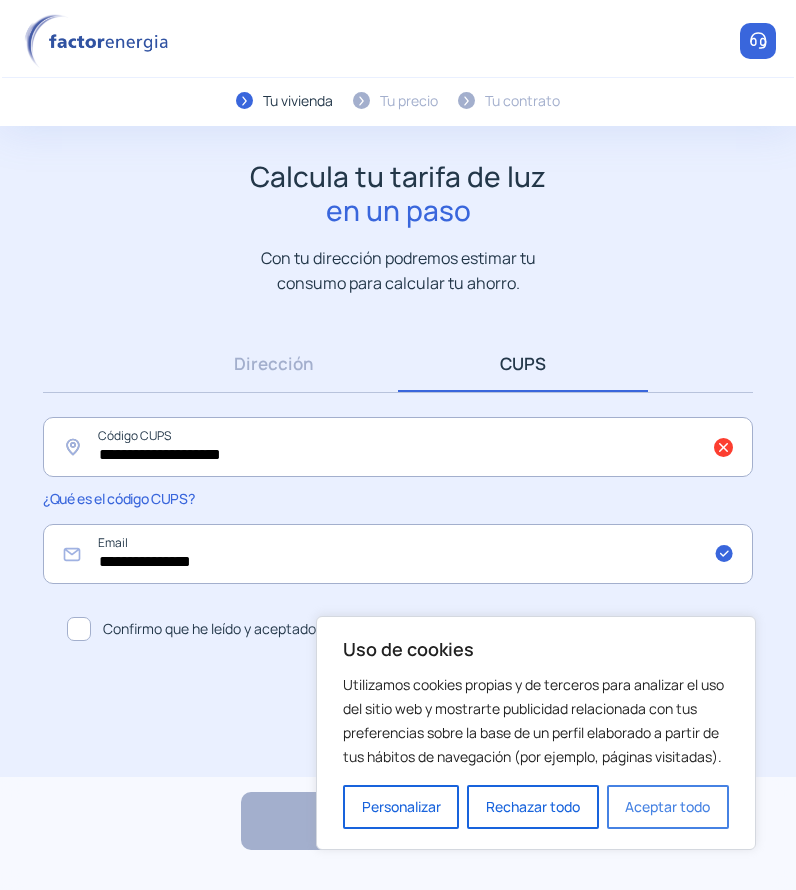click on "Aceptar todo" at bounding box center [668, 807] 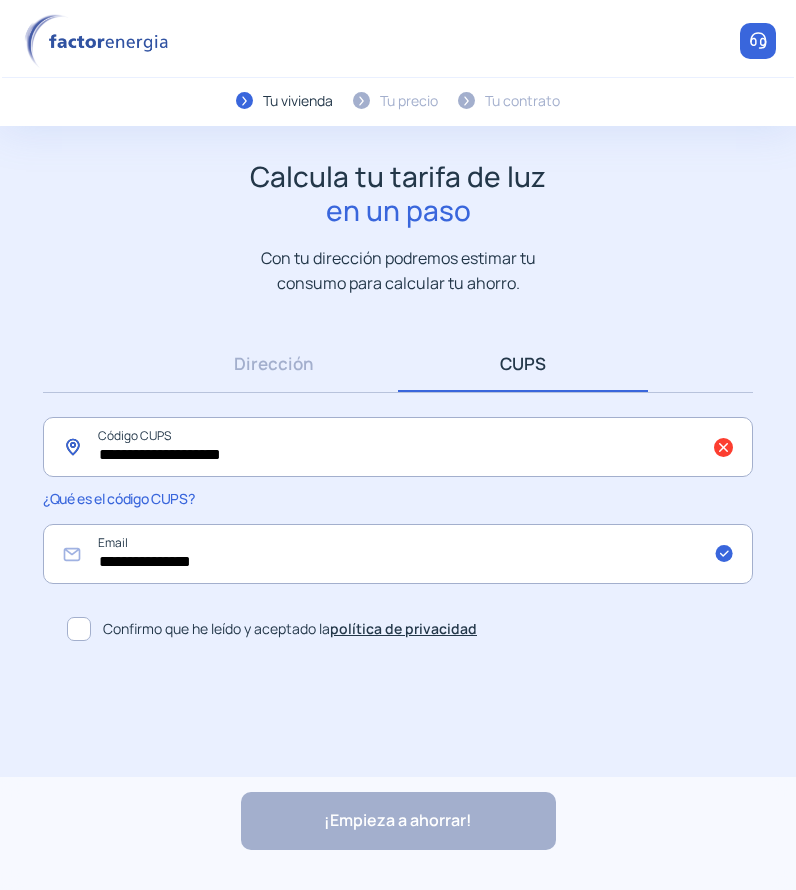 click on "**********" 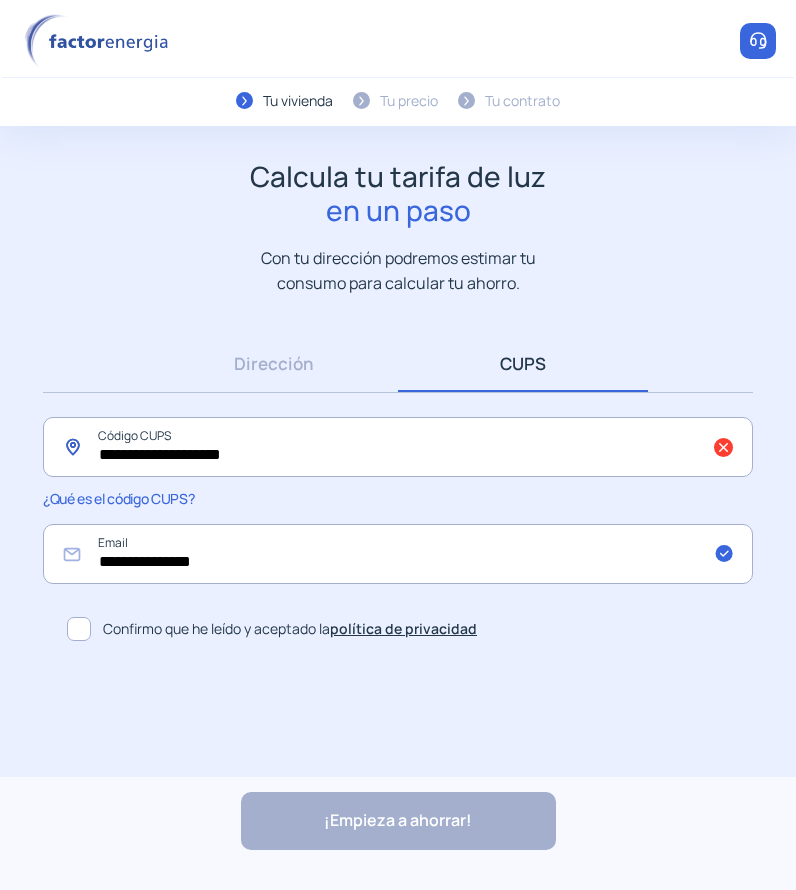 click on "**********" 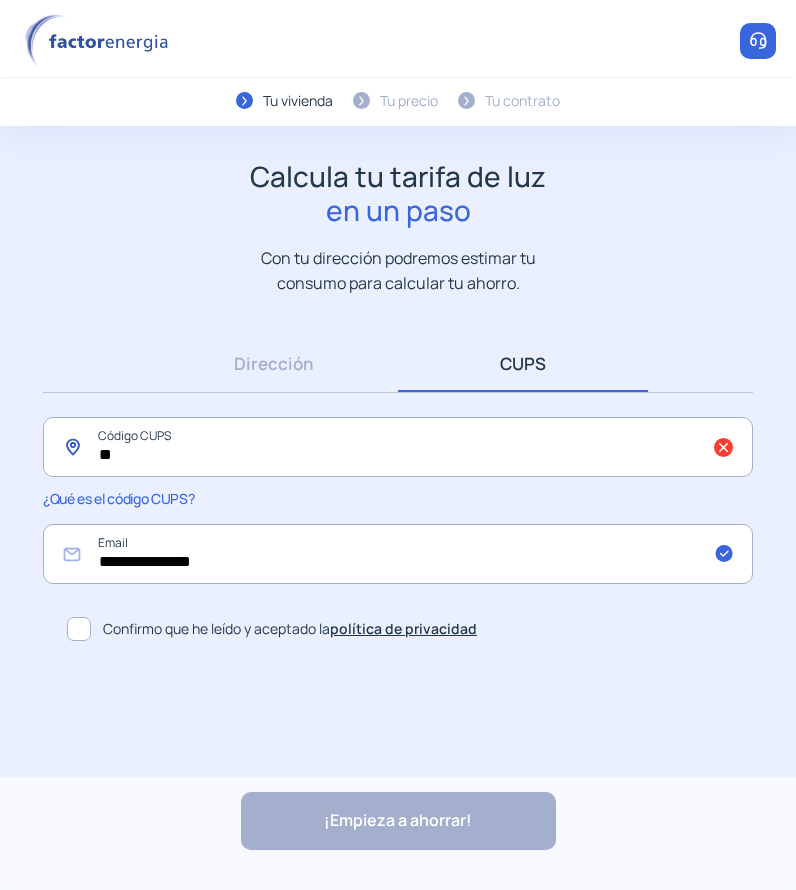 type on "*" 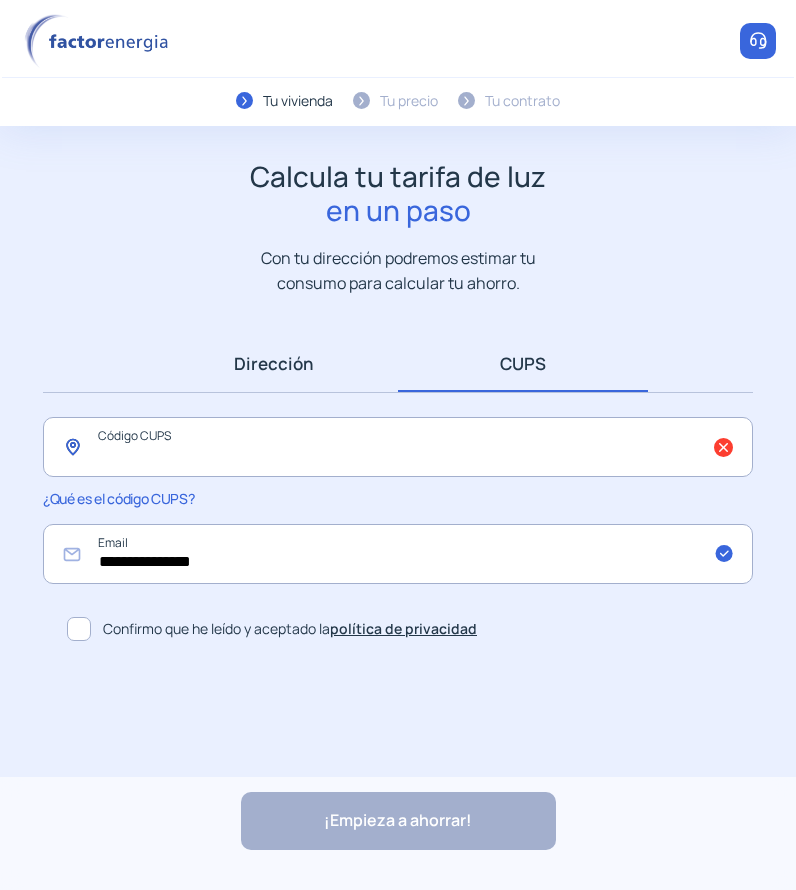 type 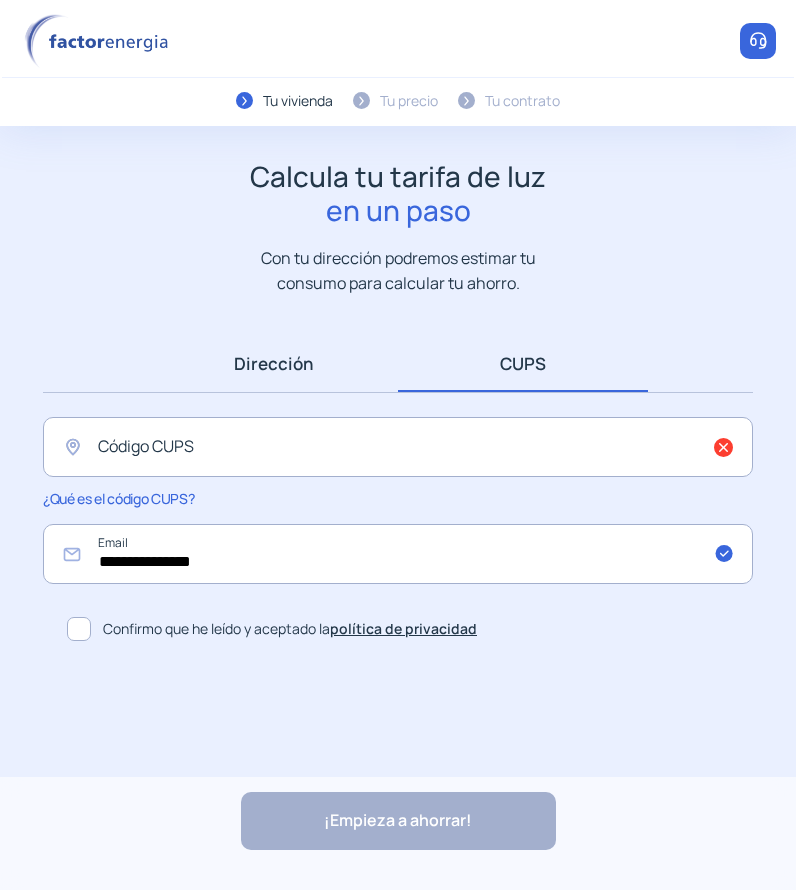 click on "Dirección" at bounding box center (273, 363) 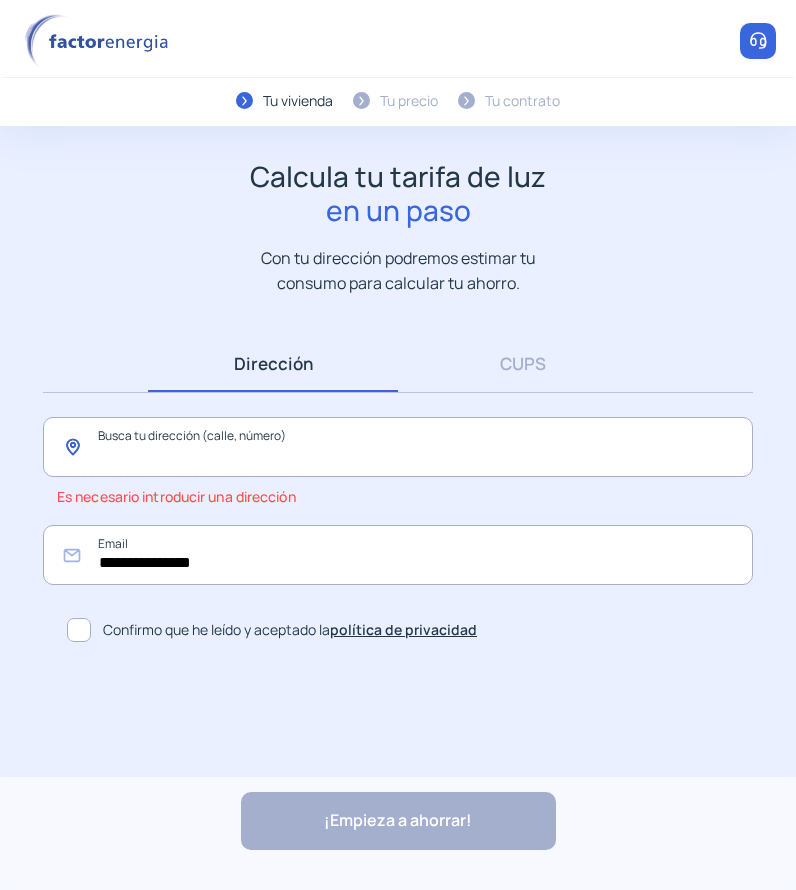 click 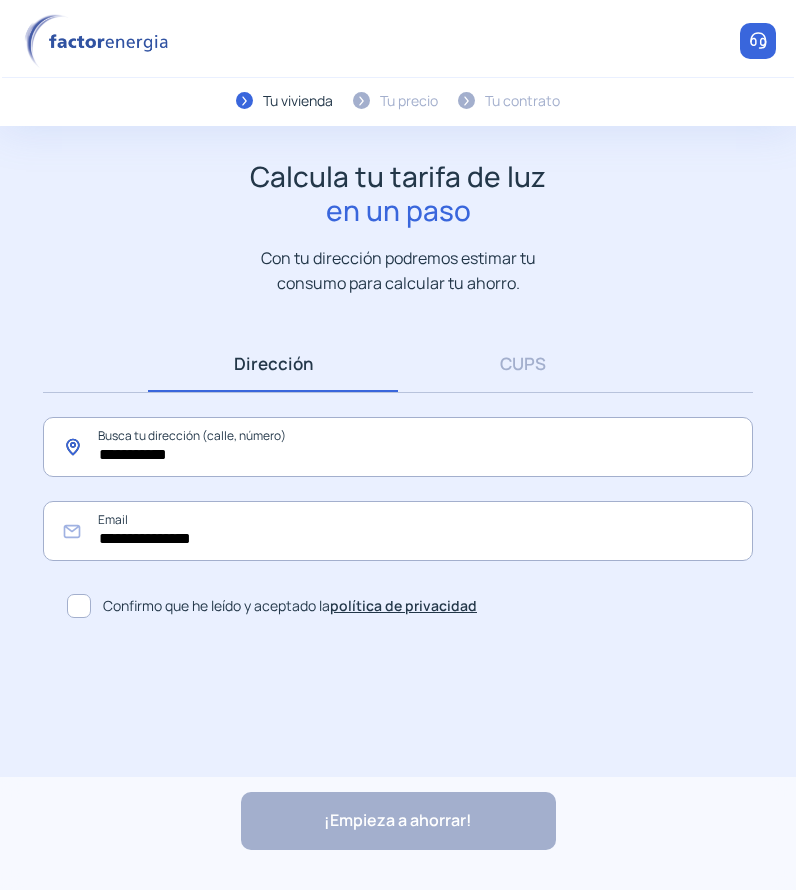 click on "**********" 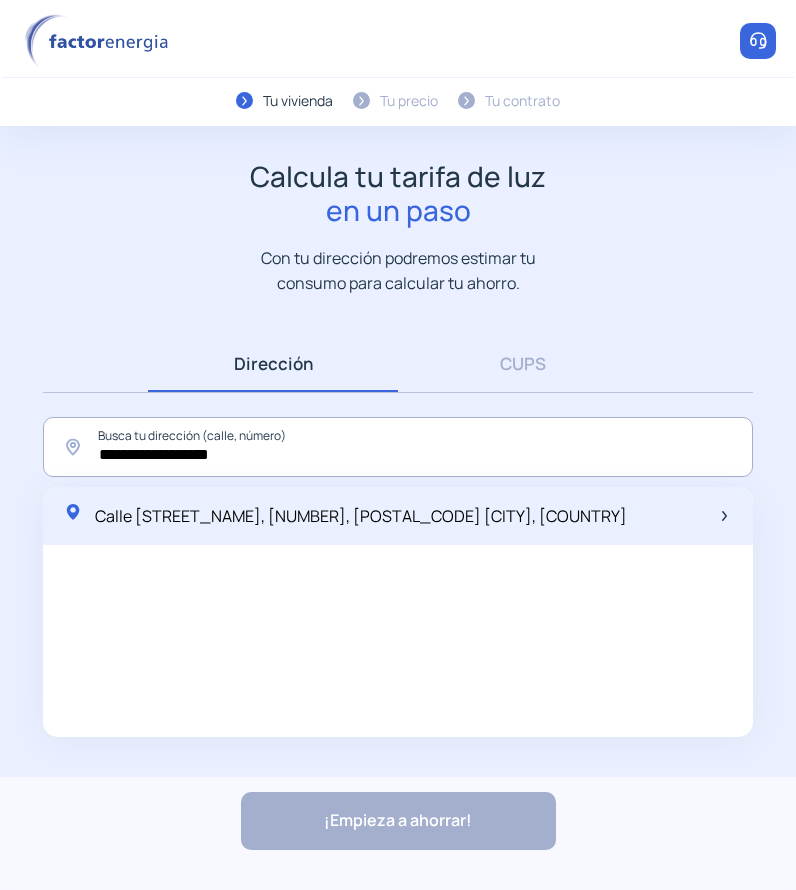 click on "Calle [STREET_NAME], [NUMBER], [POSTAL_CODE] [CITY], [COUNTRY]" 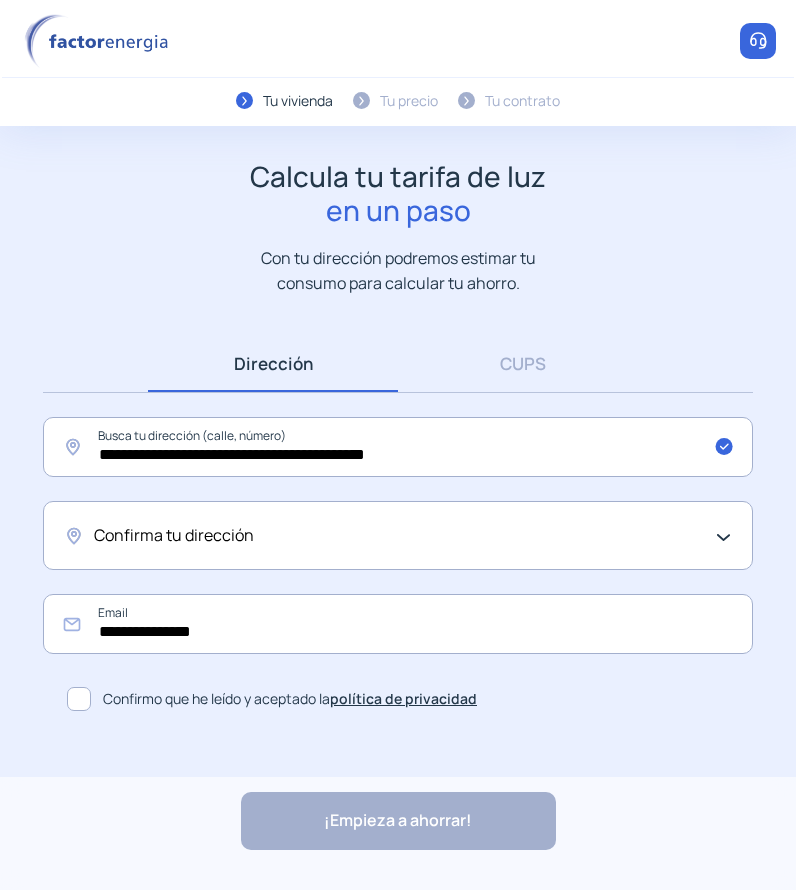 click on "Confirma tu dirección" 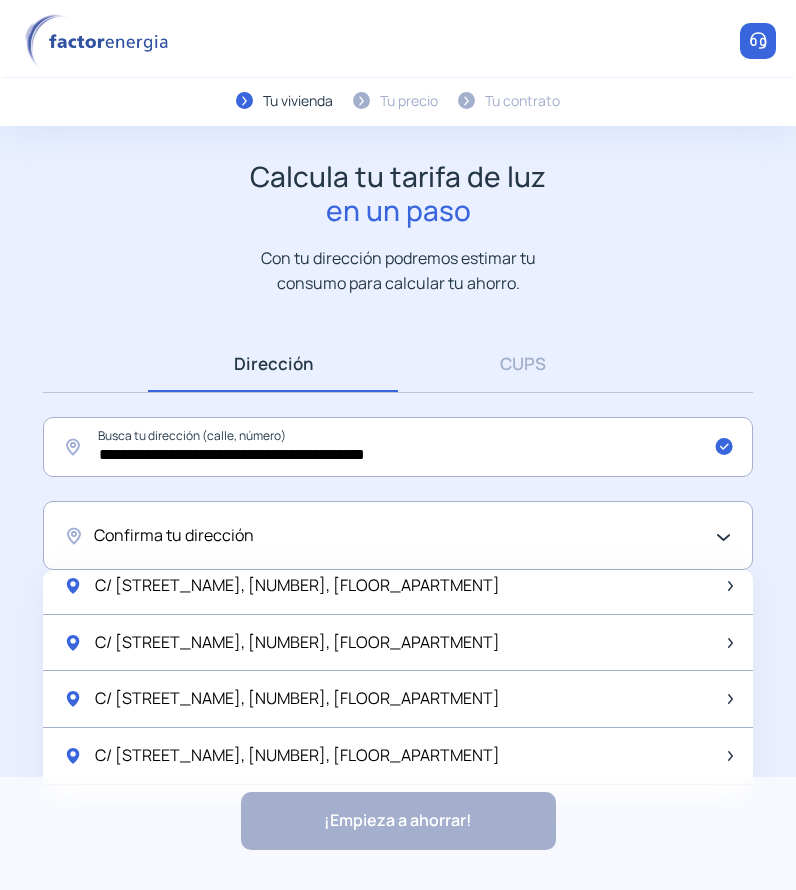 scroll, scrollTop: 500, scrollLeft: 0, axis: vertical 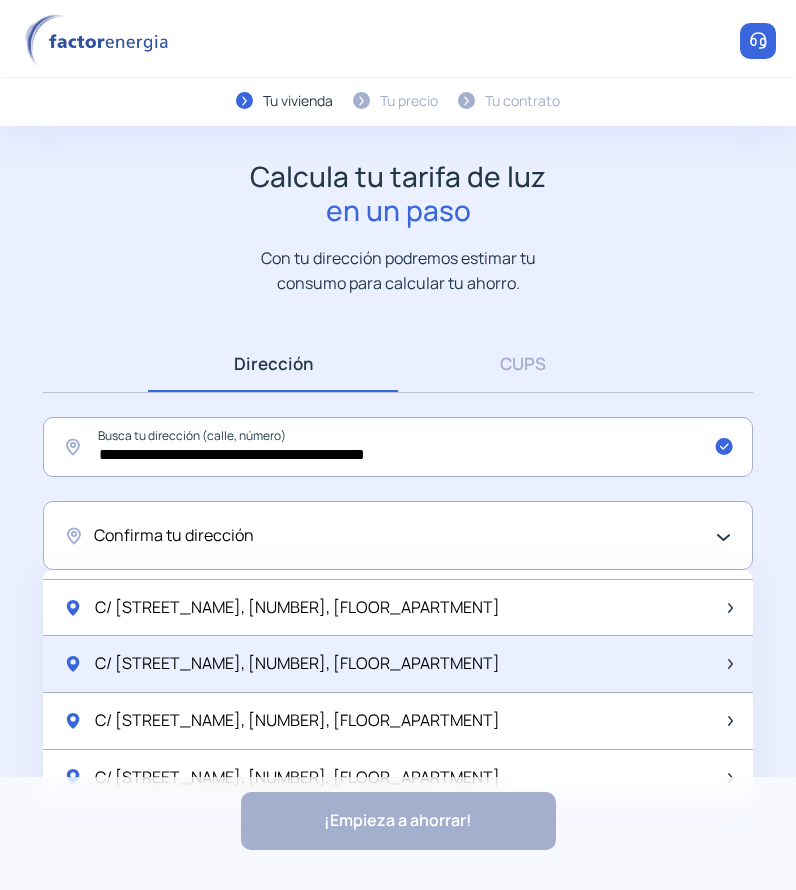 click on "C/ [STREET_NAME], [NUMBER], [FLOOR_APARTMENT]" 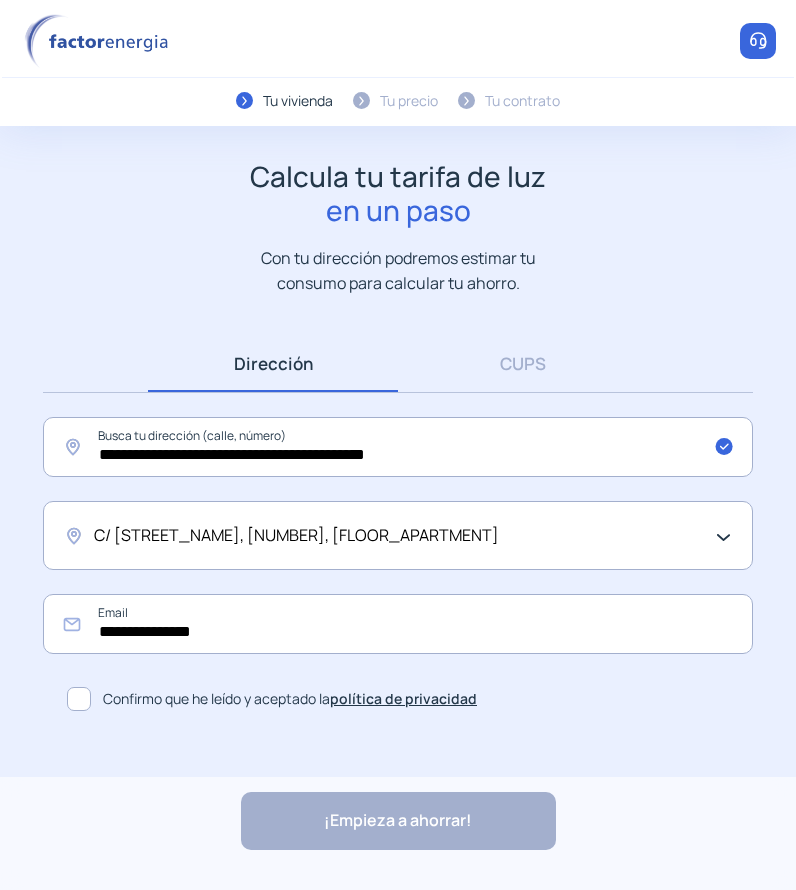 click 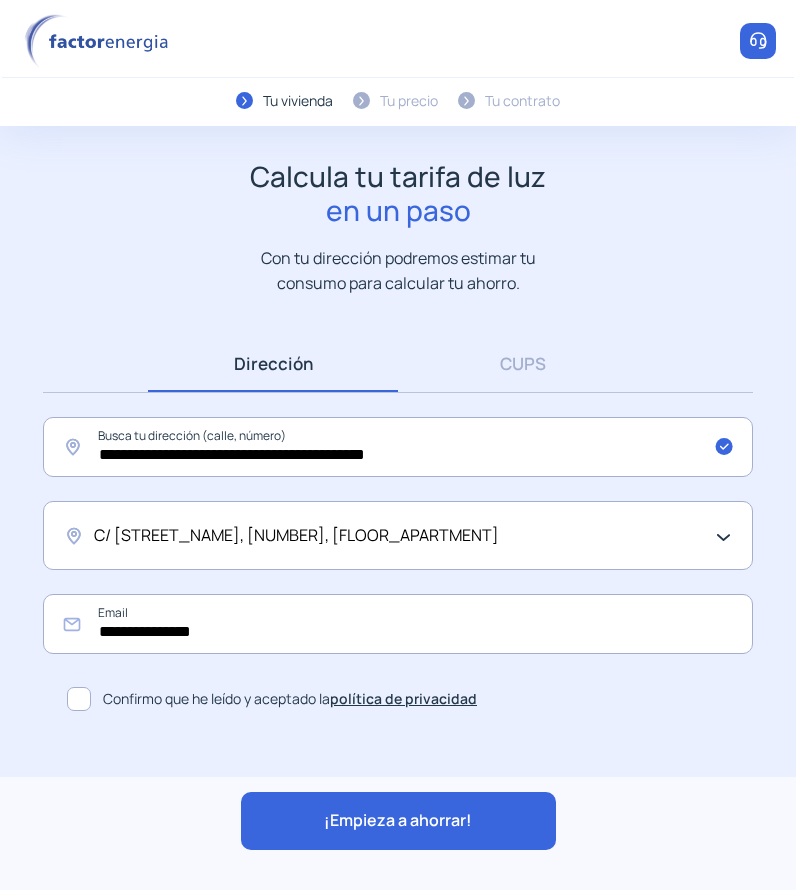 click on "¡Empieza a ahorrar!" 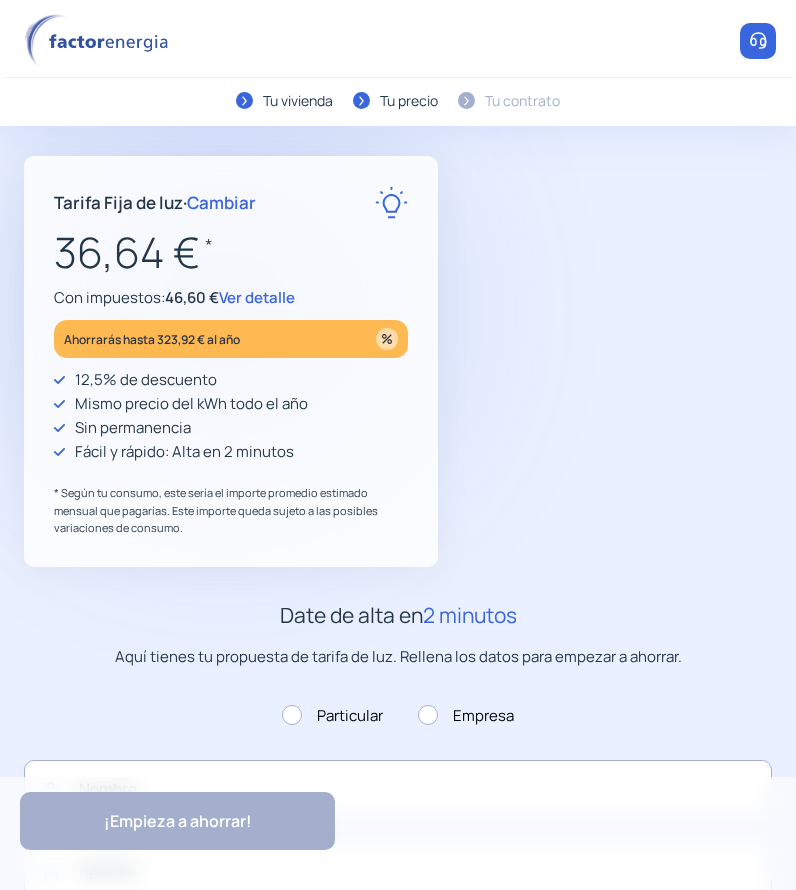 type on "**********" 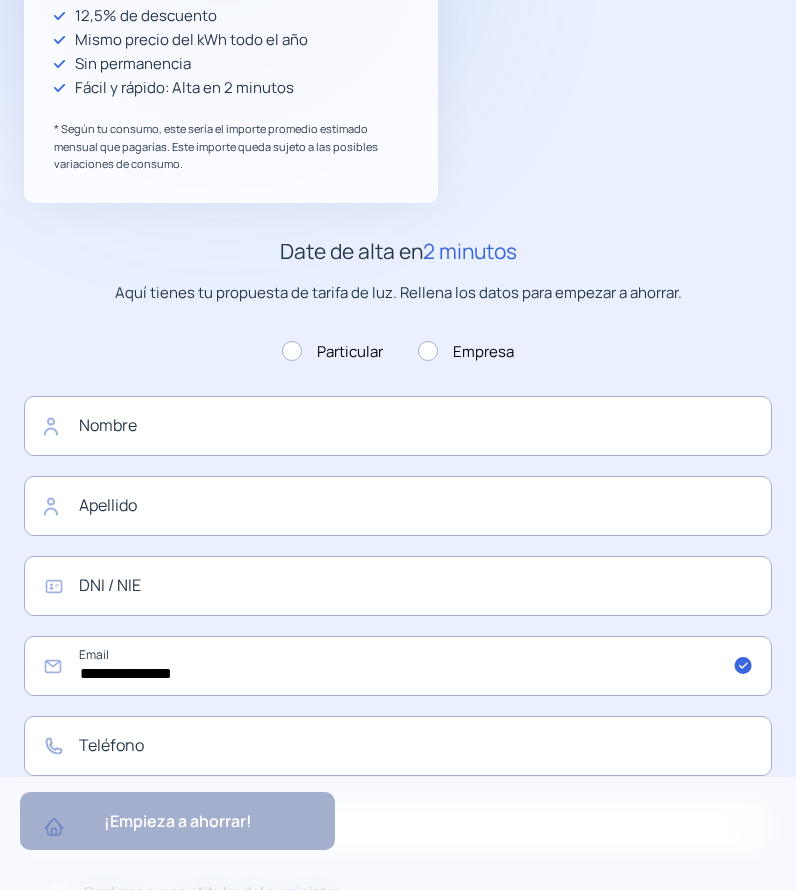 scroll, scrollTop: 400, scrollLeft: 0, axis: vertical 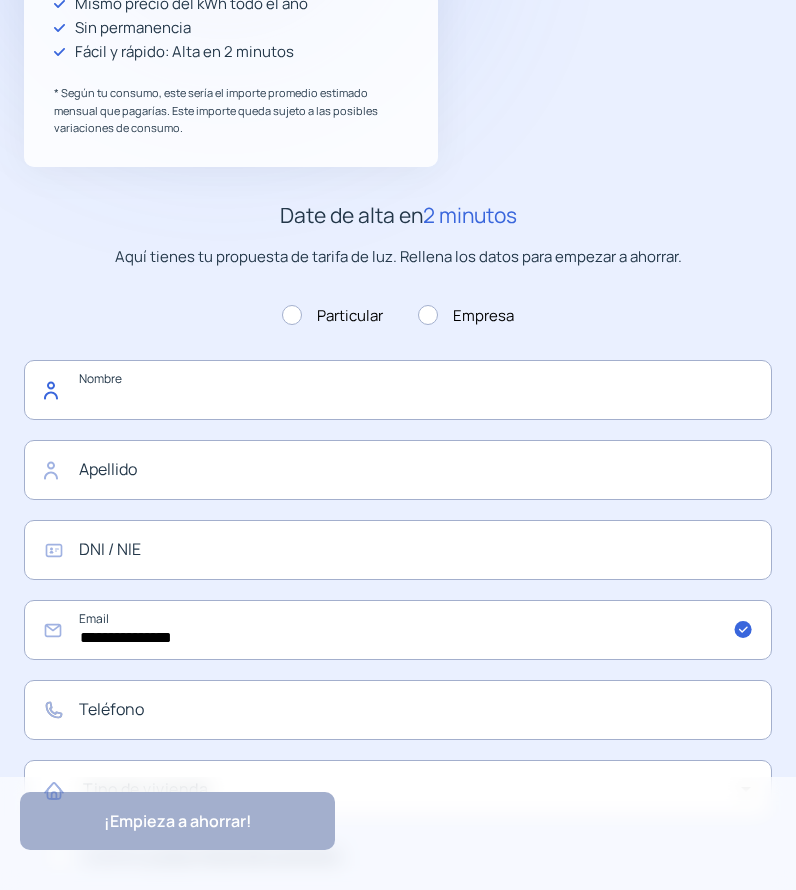 click 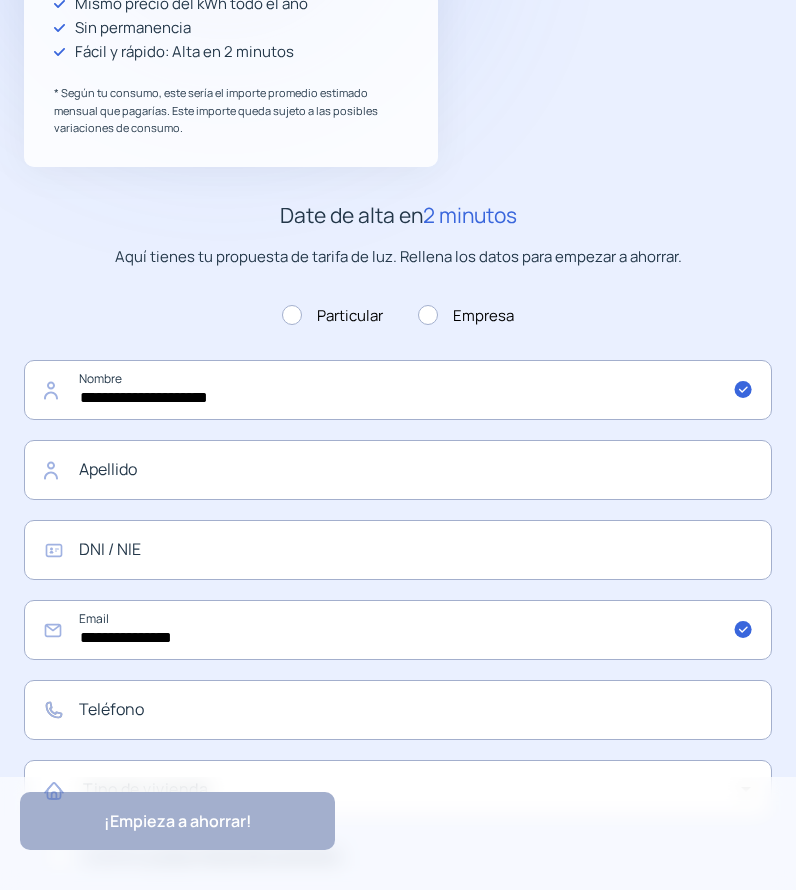 click on "**********" 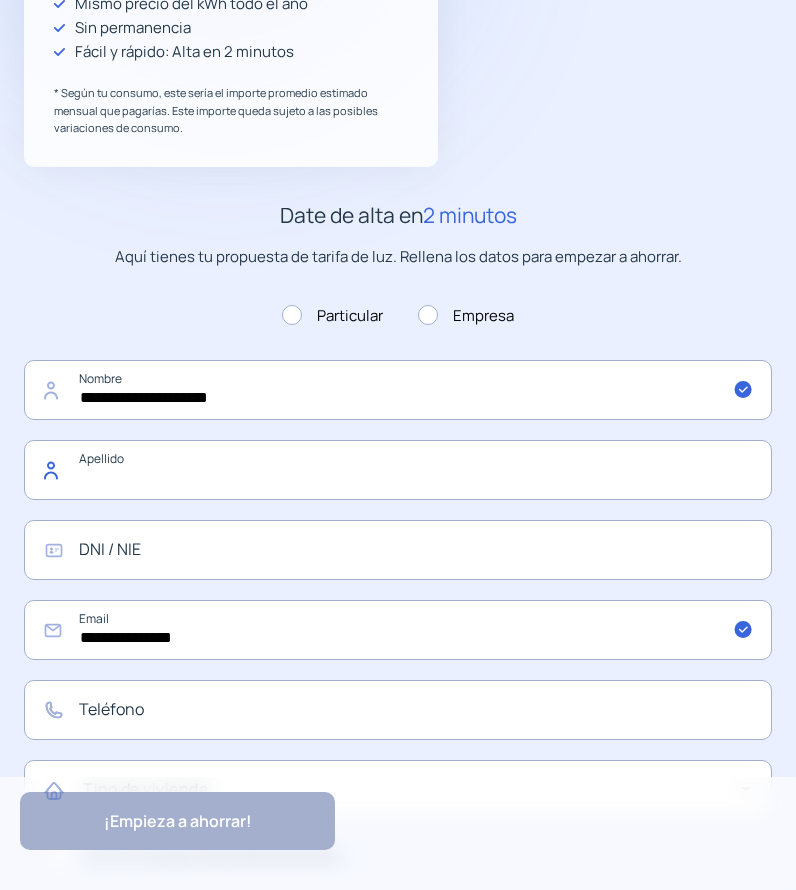 click 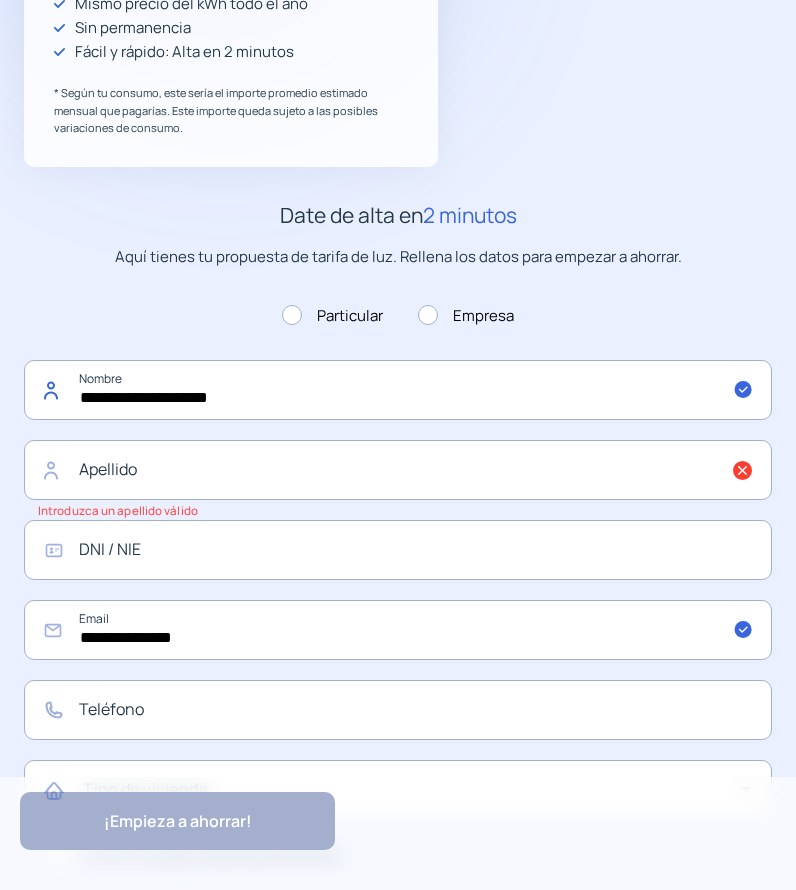 drag, startPoint x: 126, startPoint y: 397, endPoint x: 393, endPoint y: 406, distance: 267.15164 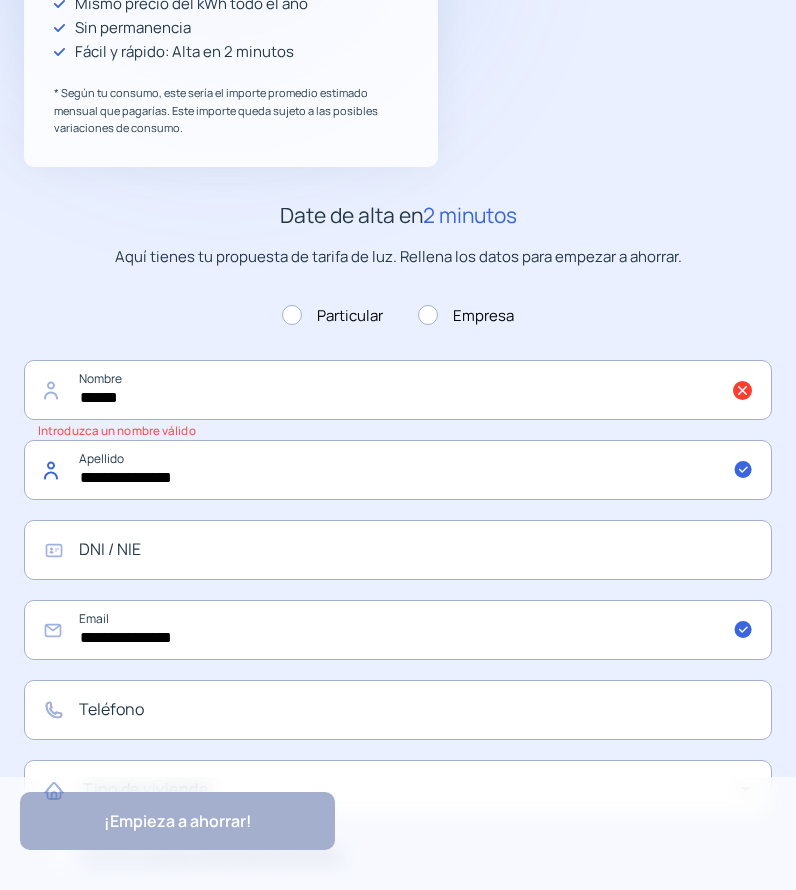 type on "**********" 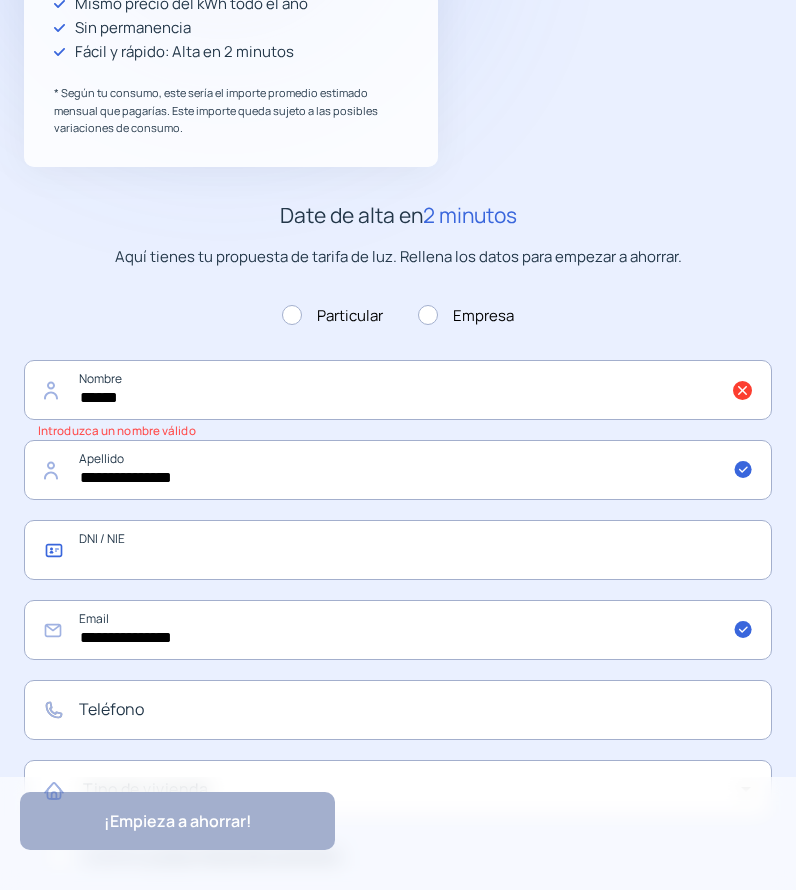 click 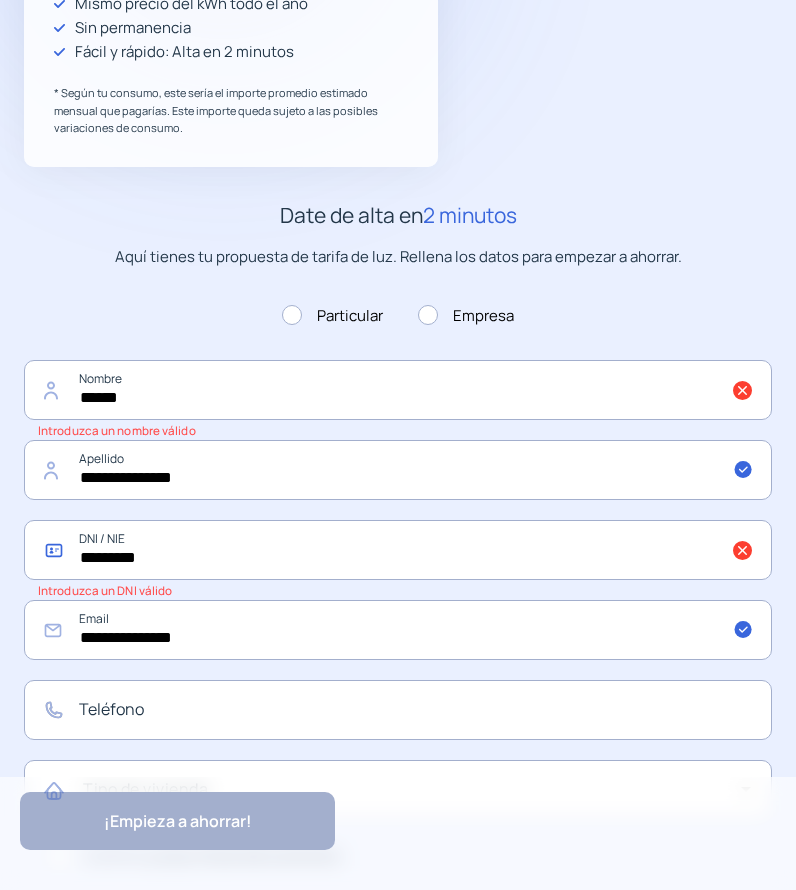 click on "*********" 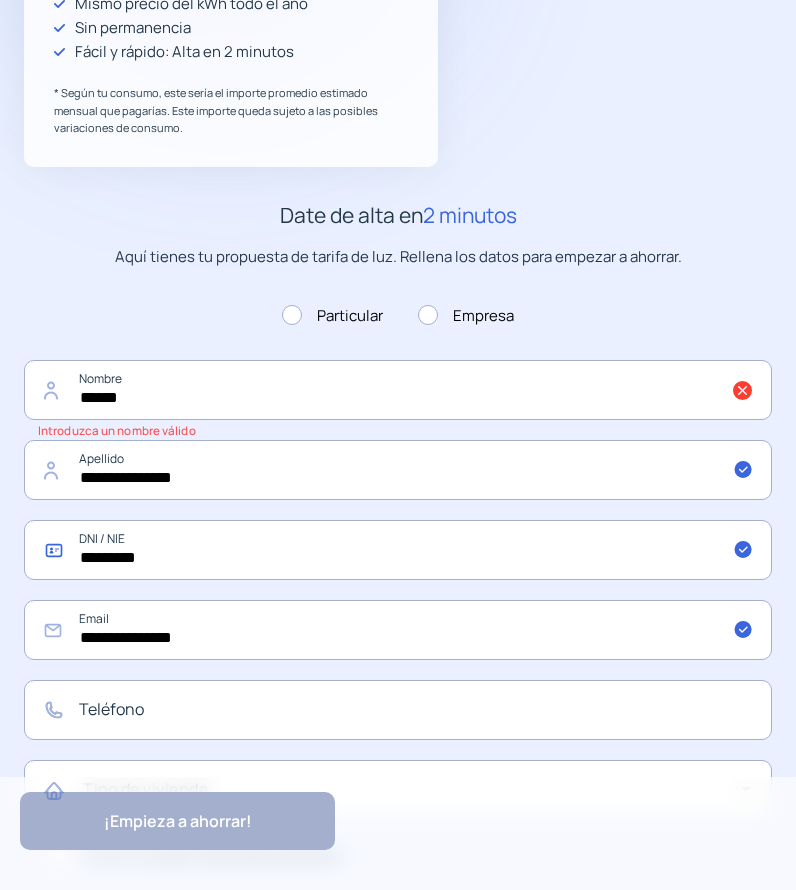 type on "*********" 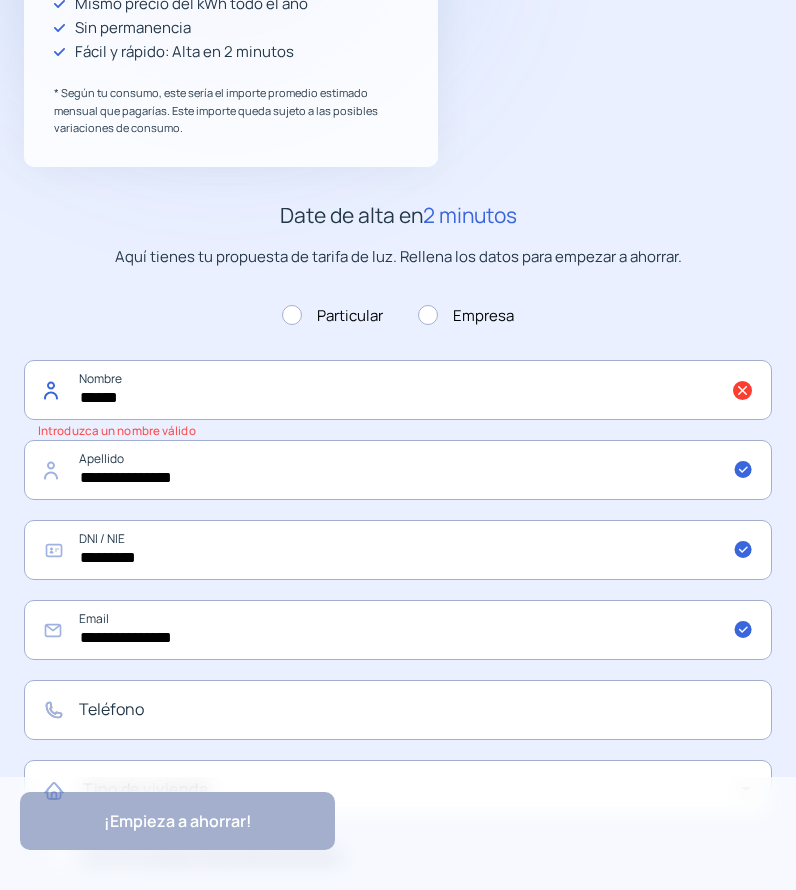 click on "*****" 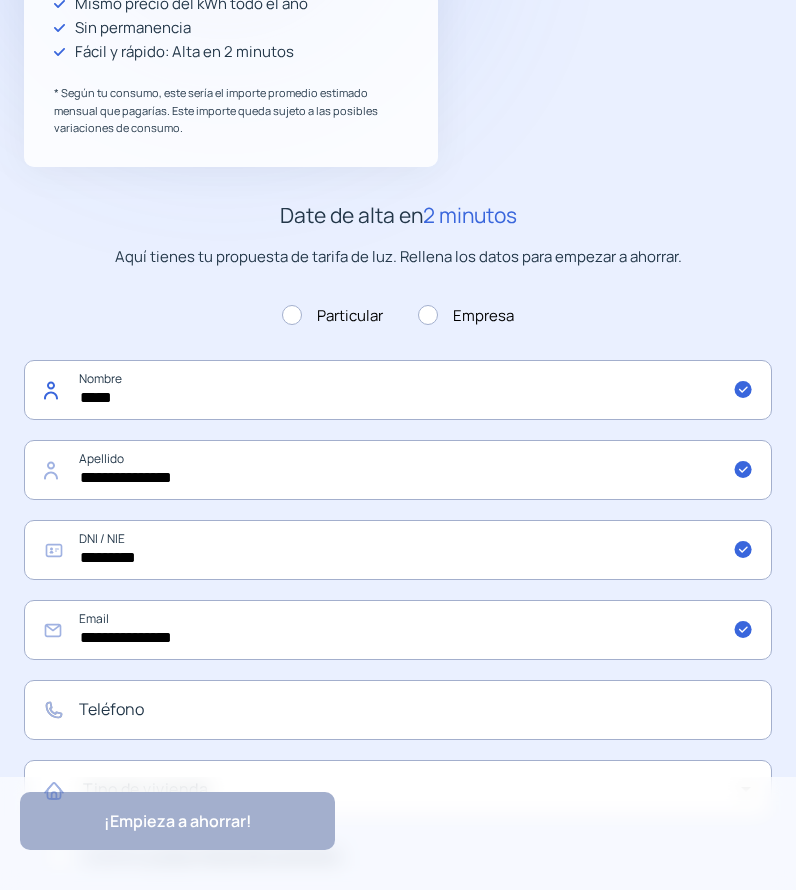 type on "*****" 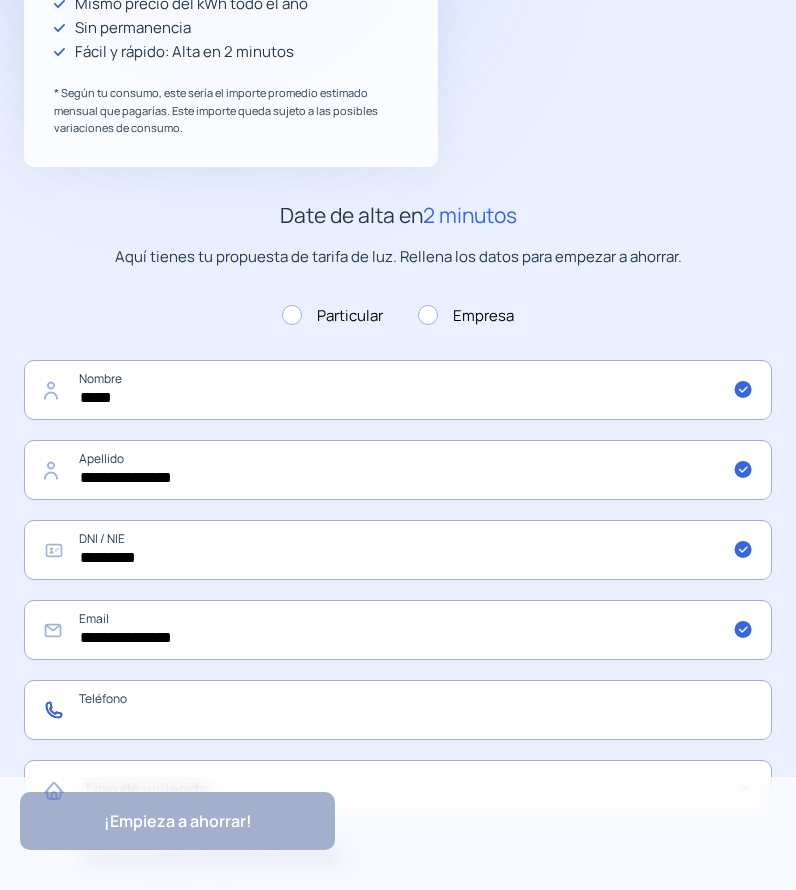 click 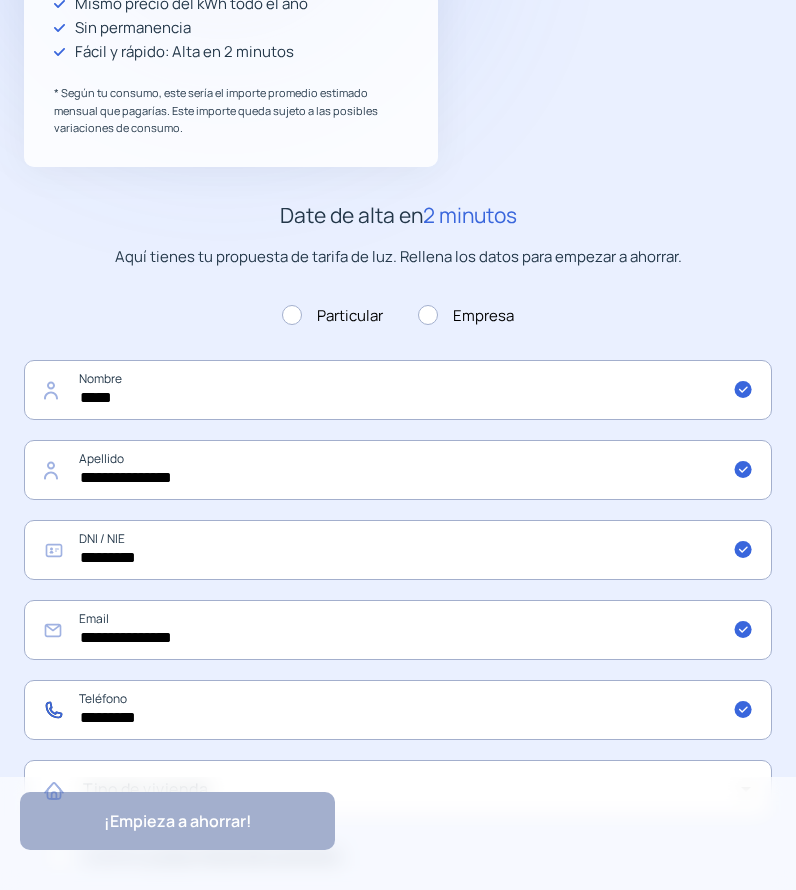 click on "*********" 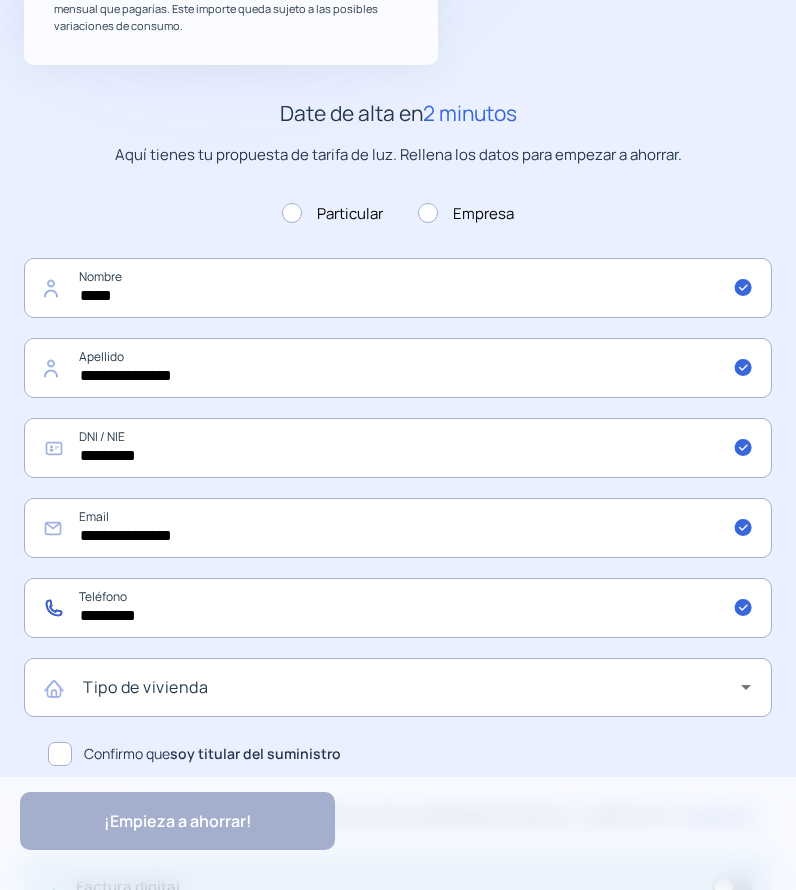 scroll, scrollTop: 600, scrollLeft: 0, axis: vertical 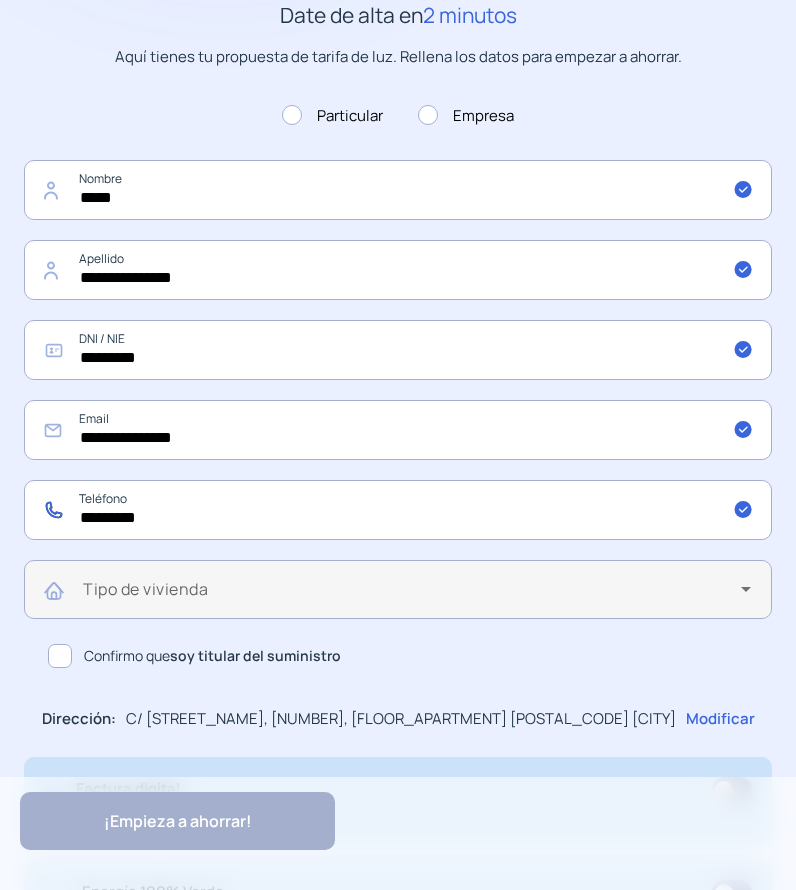 type on "*********" 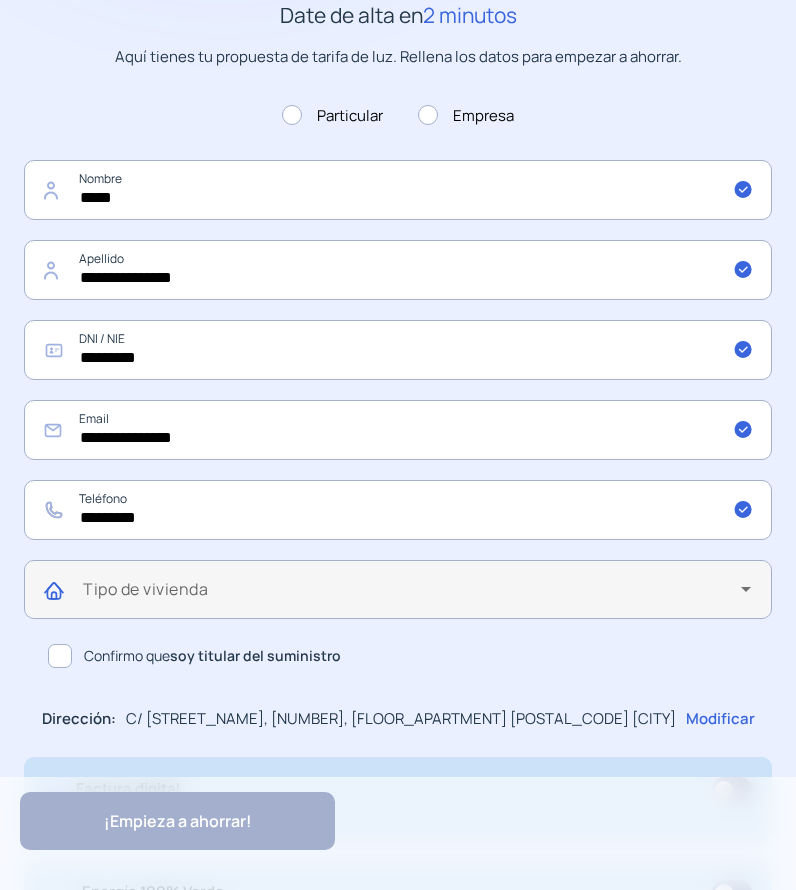 click at bounding box center [412, 597] 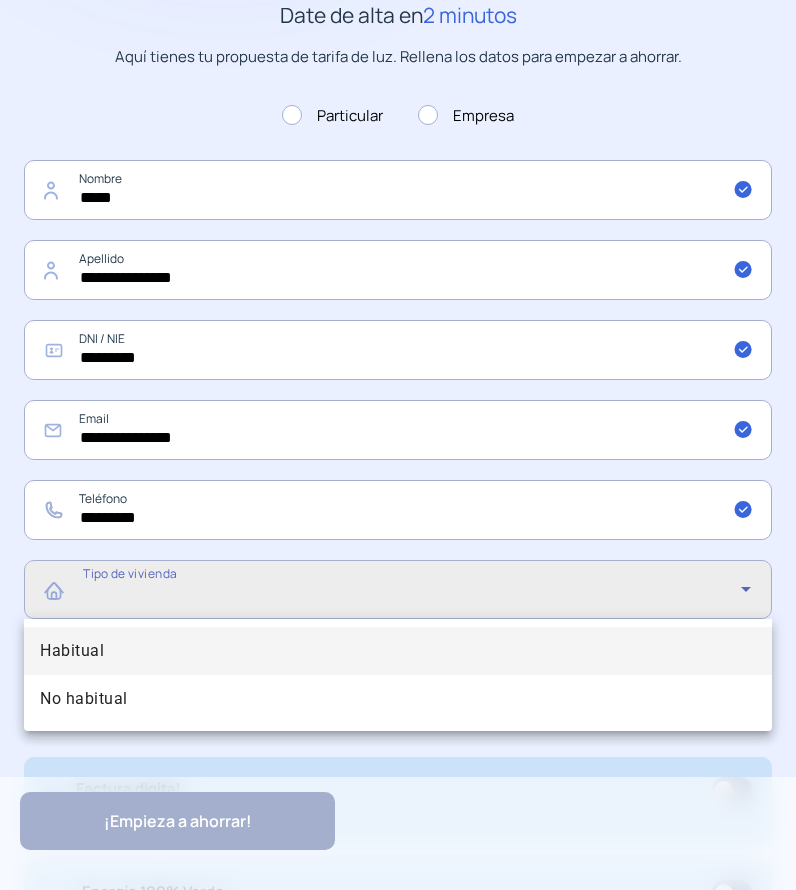 click on "Habitual" at bounding box center [72, 651] 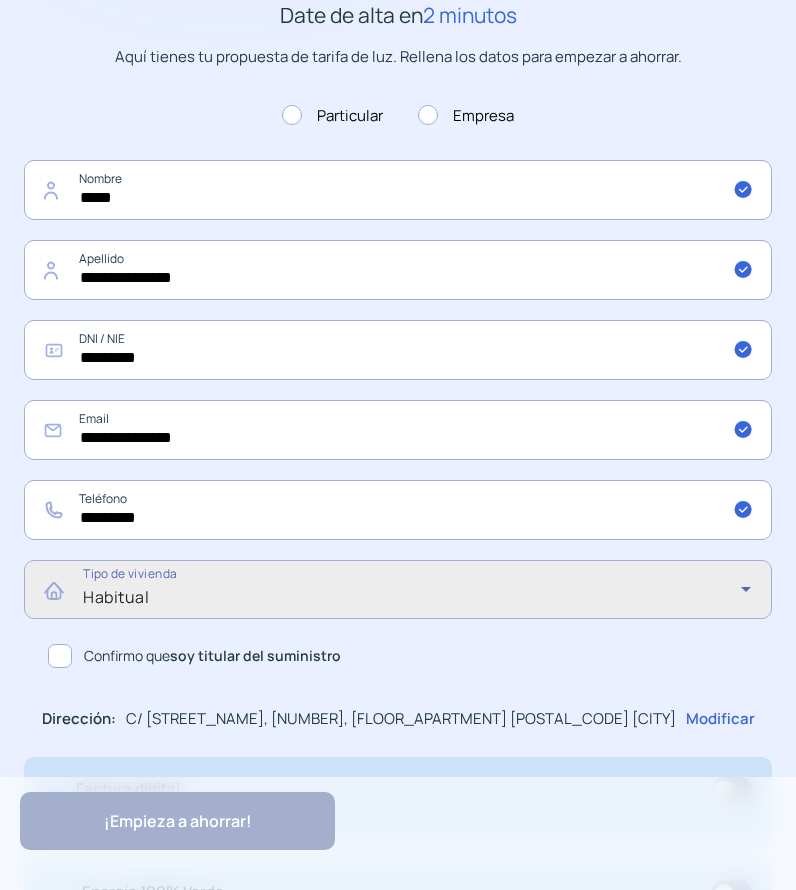 click on "Confirmo que  soy titular del suministro" 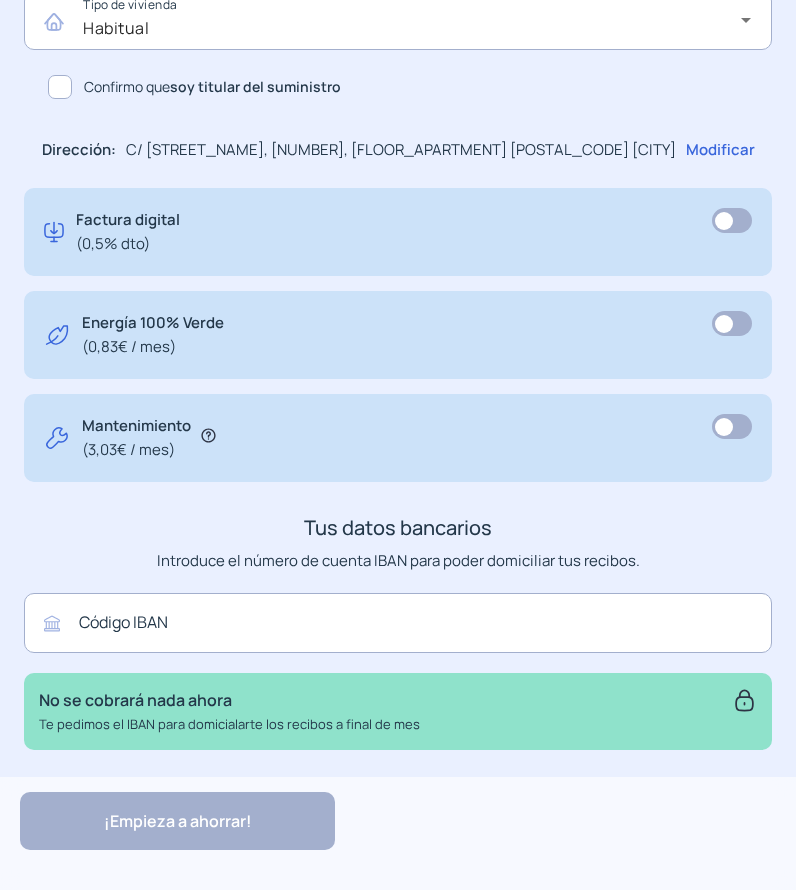 scroll, scrollTop: 1174, scrollLeft: 0, axis: vertical 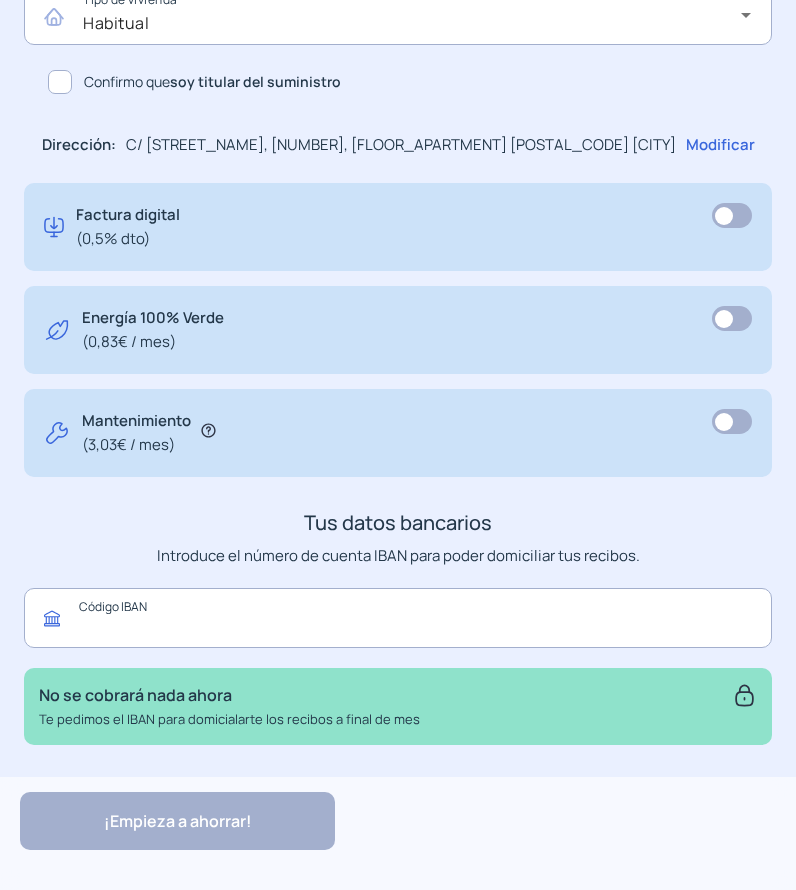 click 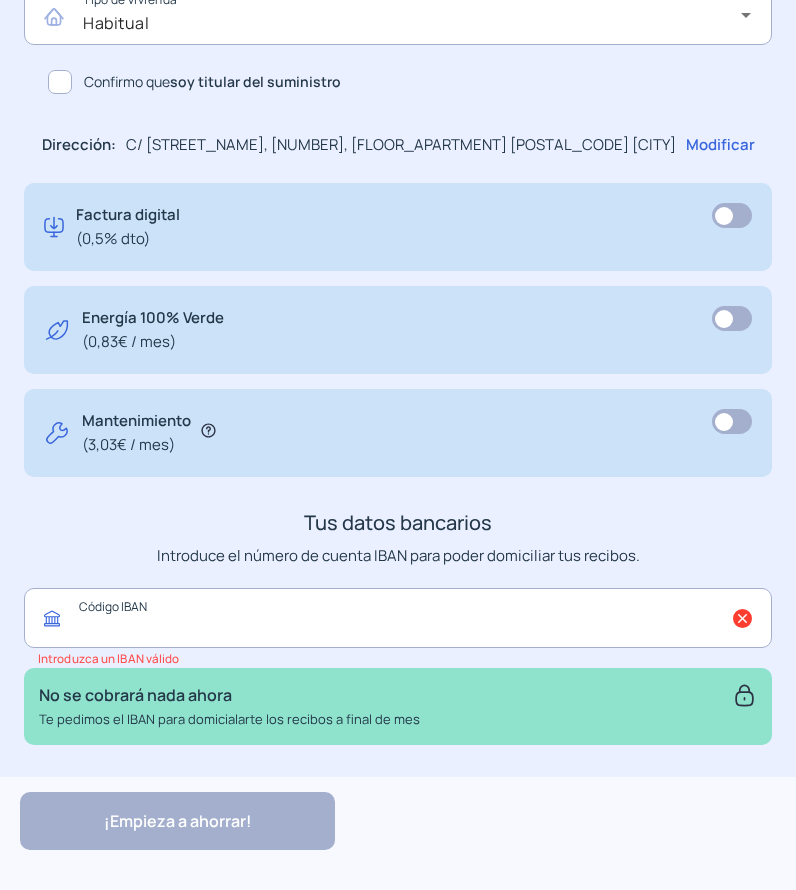 paste on "**********" 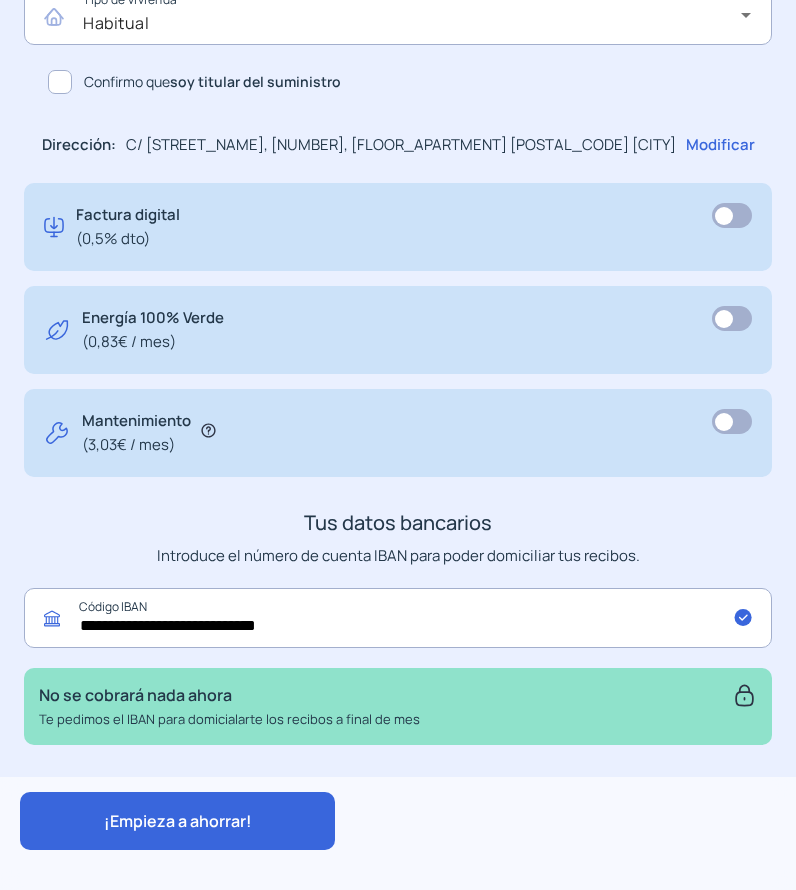 type on "**********" 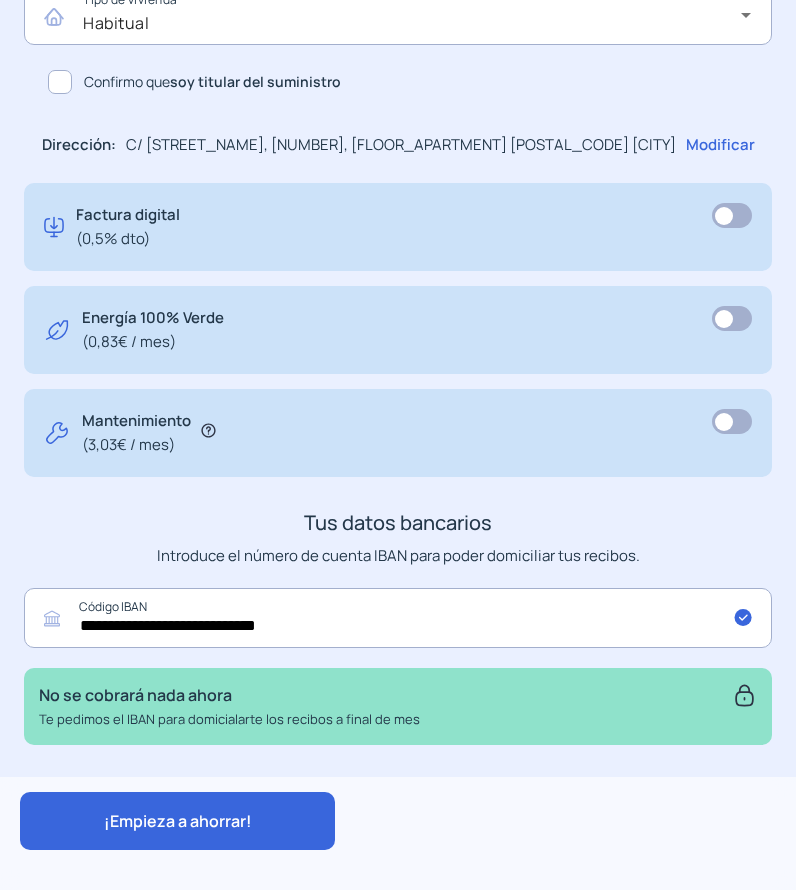 click on "¡Empieza a ahorrar!" 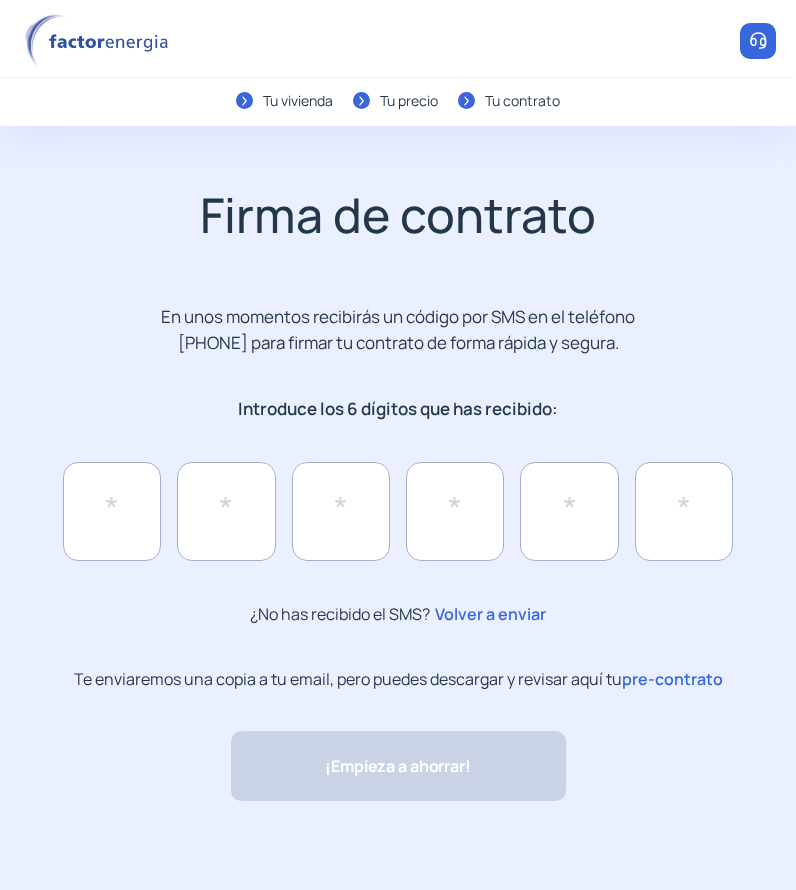 scroll, scrollTop: 2, scrollLeft: 0, axis: vertical 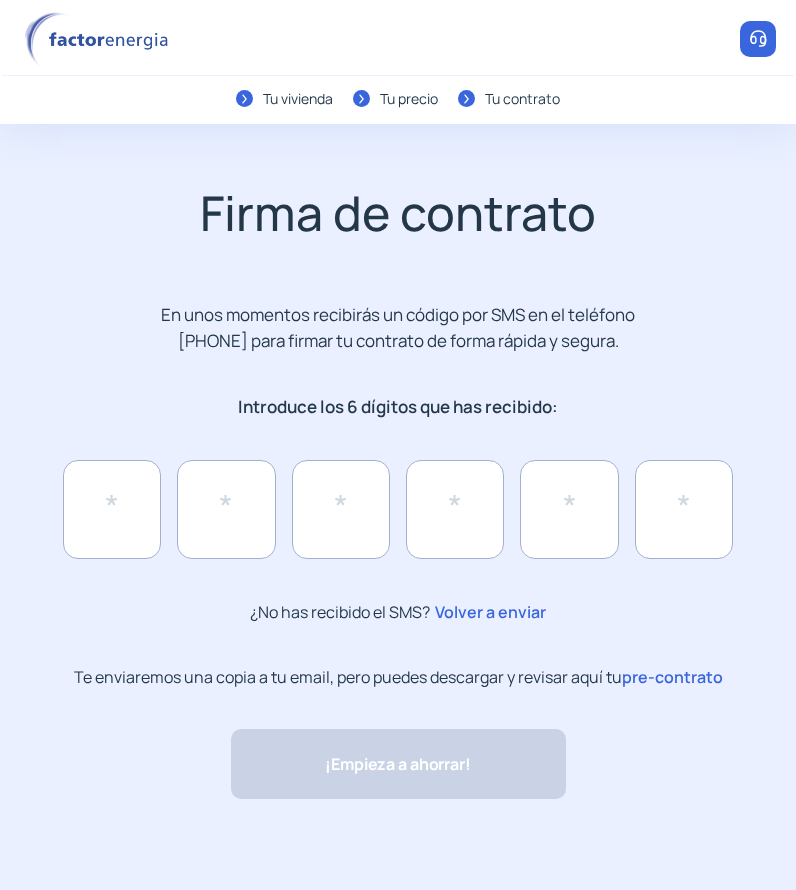click on "pre-contrato" 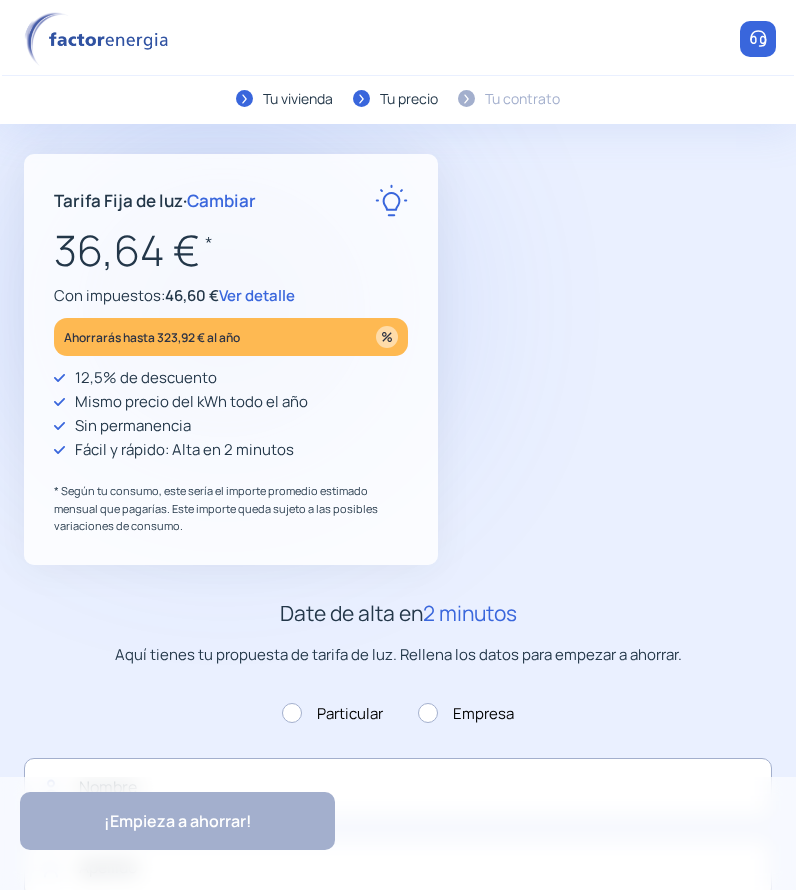 scroll, scrollTop: 0, scrollLeft: 0, axis: both 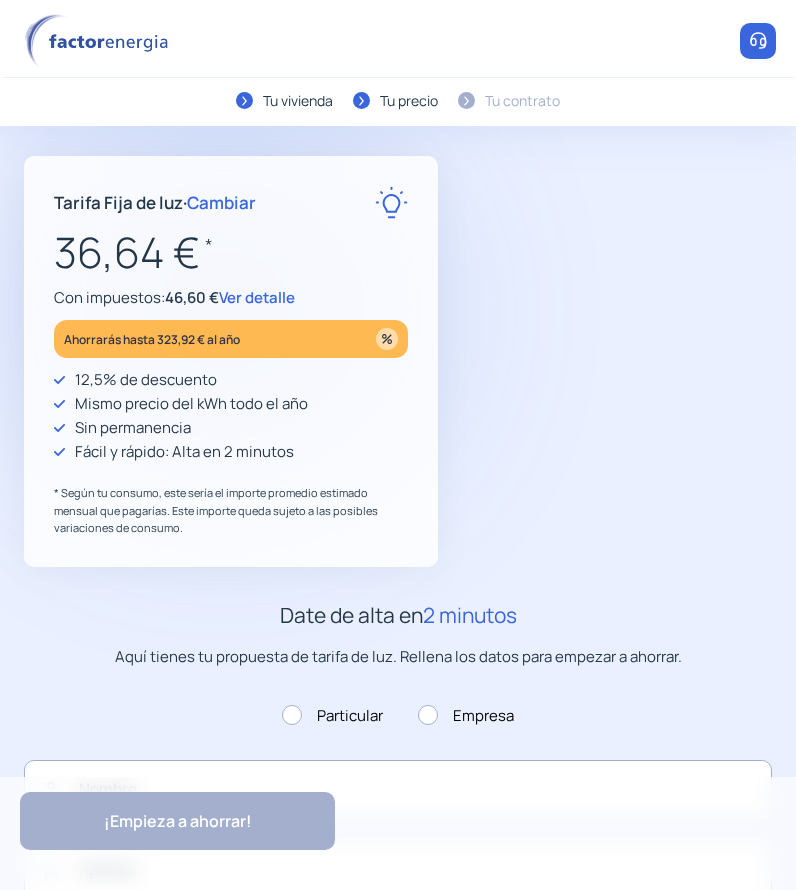 type on "*****" 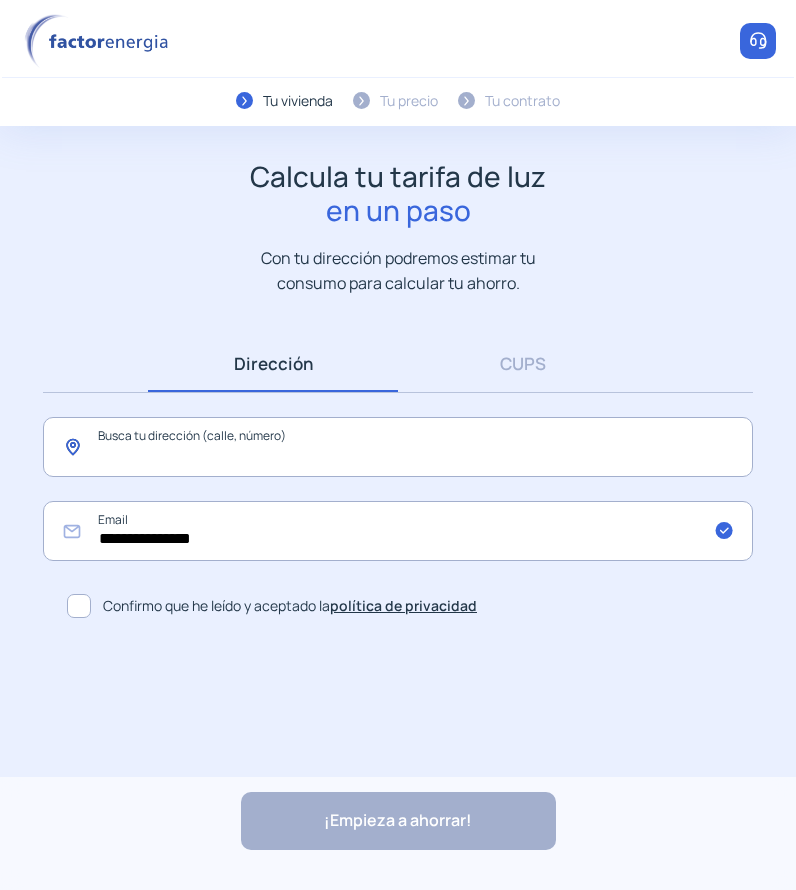 click 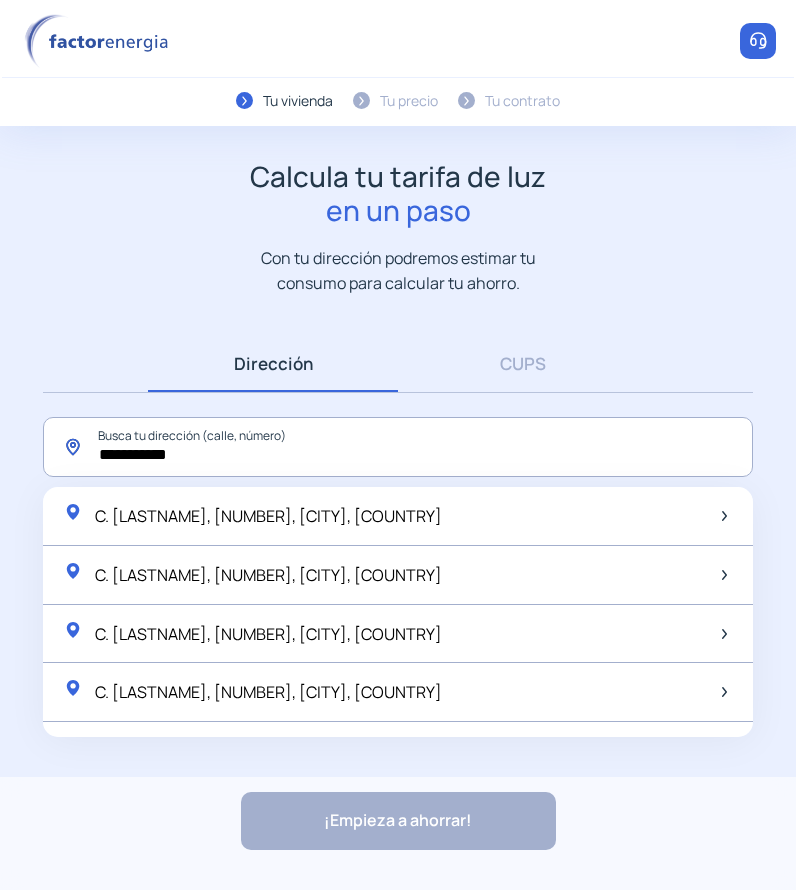 click on "**********" 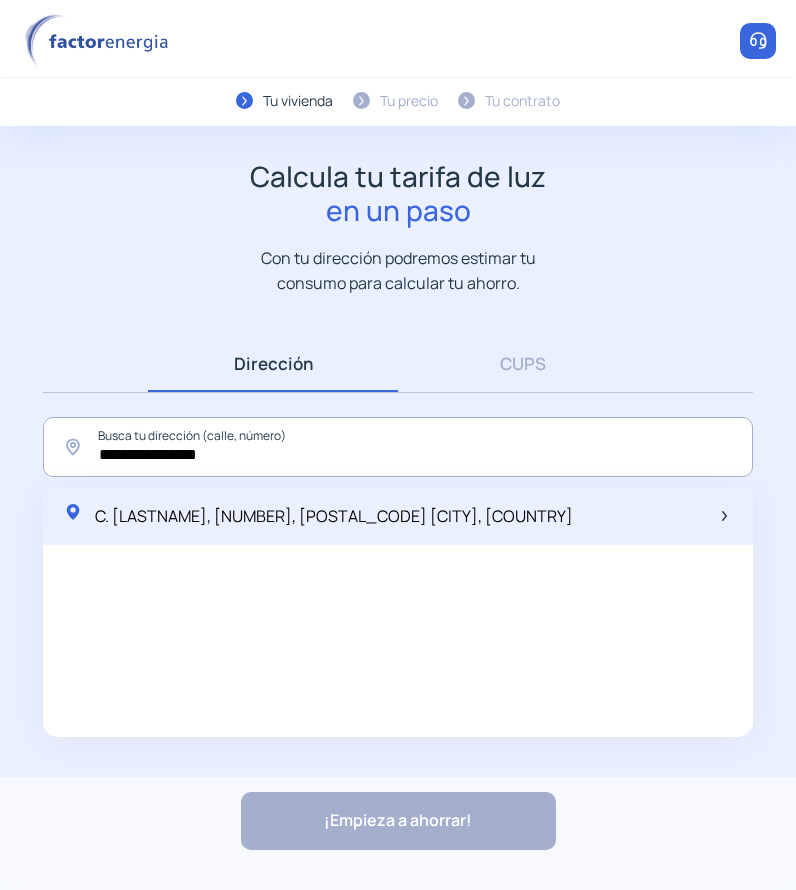 click on "C. [LASTNAME], [NUMBER], [POSTAL_CODE] [CITY], [COUNTRY]" 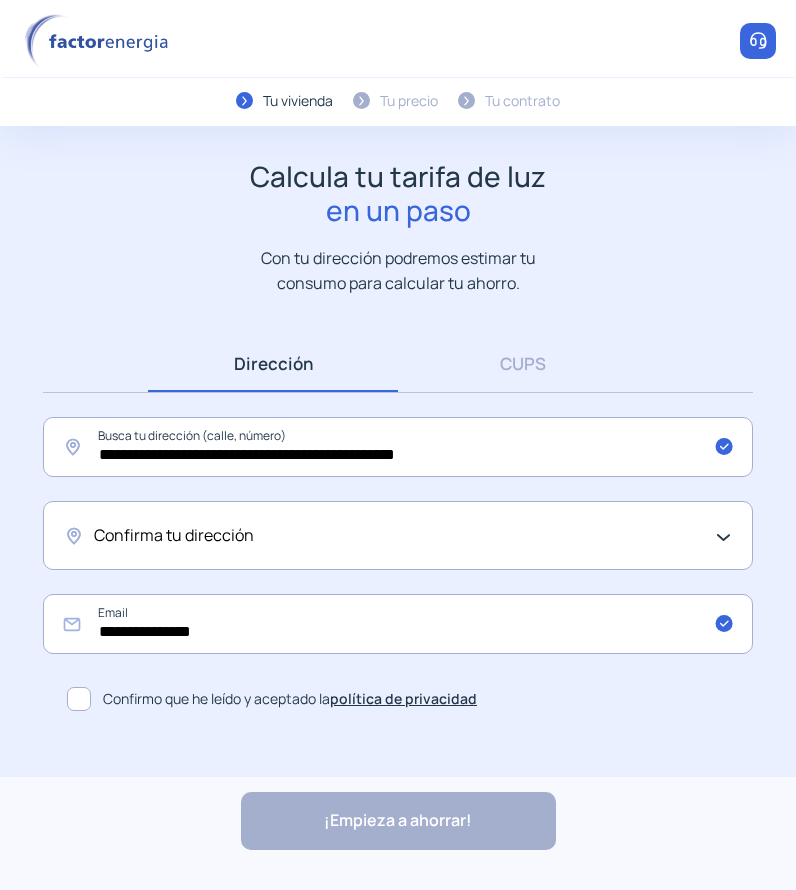 click on "Confirma tu dirección" 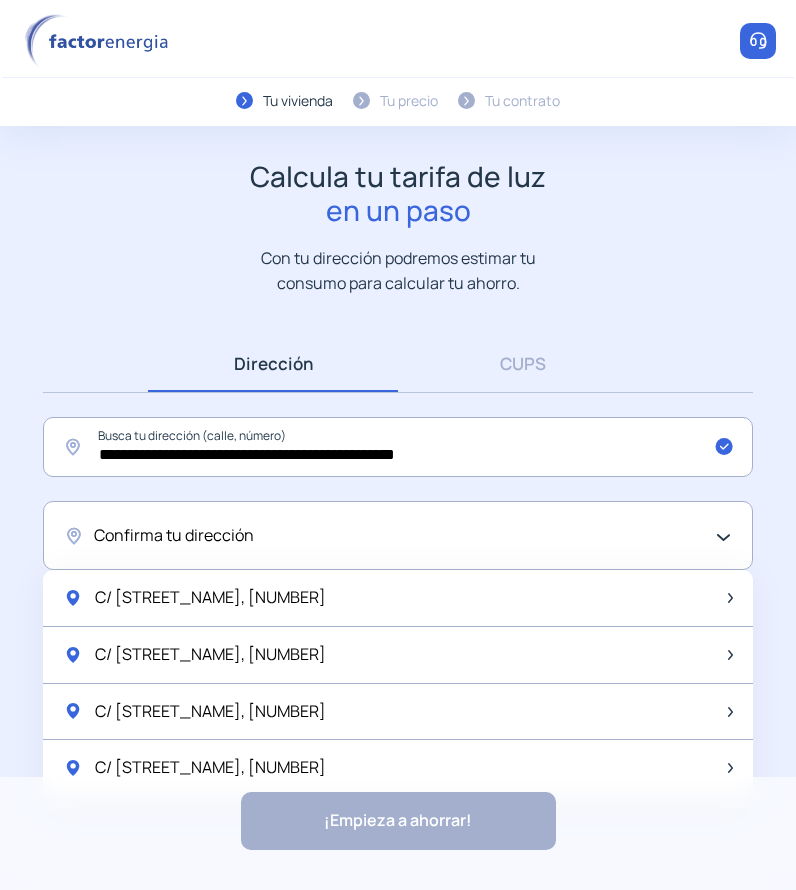 click on "Confirma tu dirección" 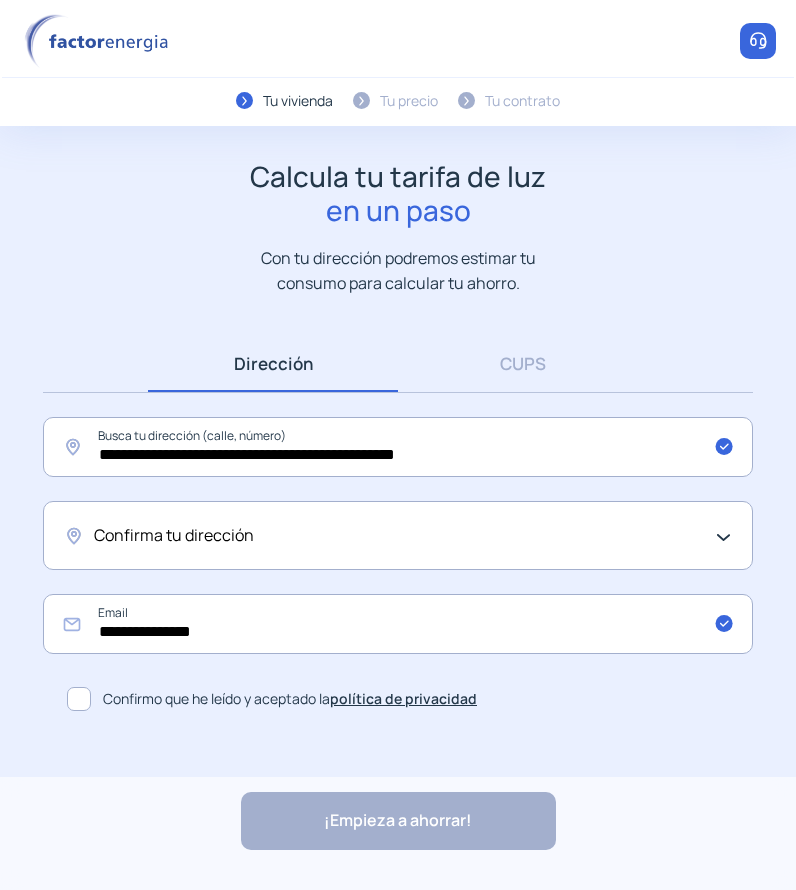 drag, startPoint x: 258, startPoint y: 164, endPoint x: 520, endPoint y: 284, distance: 288.17355 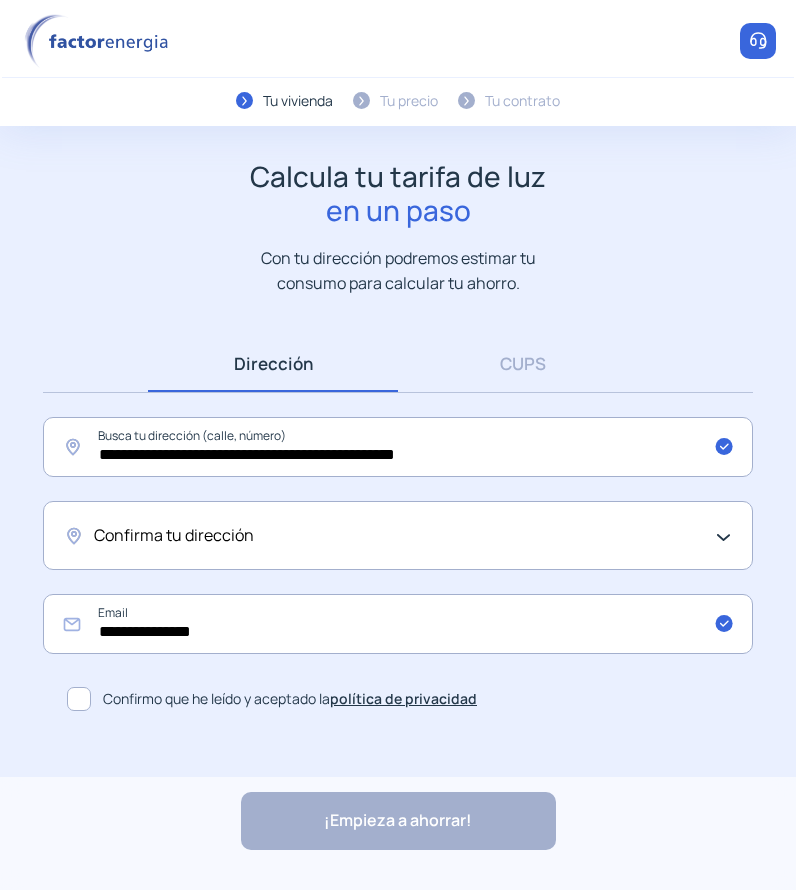 click on "Tu vivienda Tu precio Tu contrato Te ayudamos" 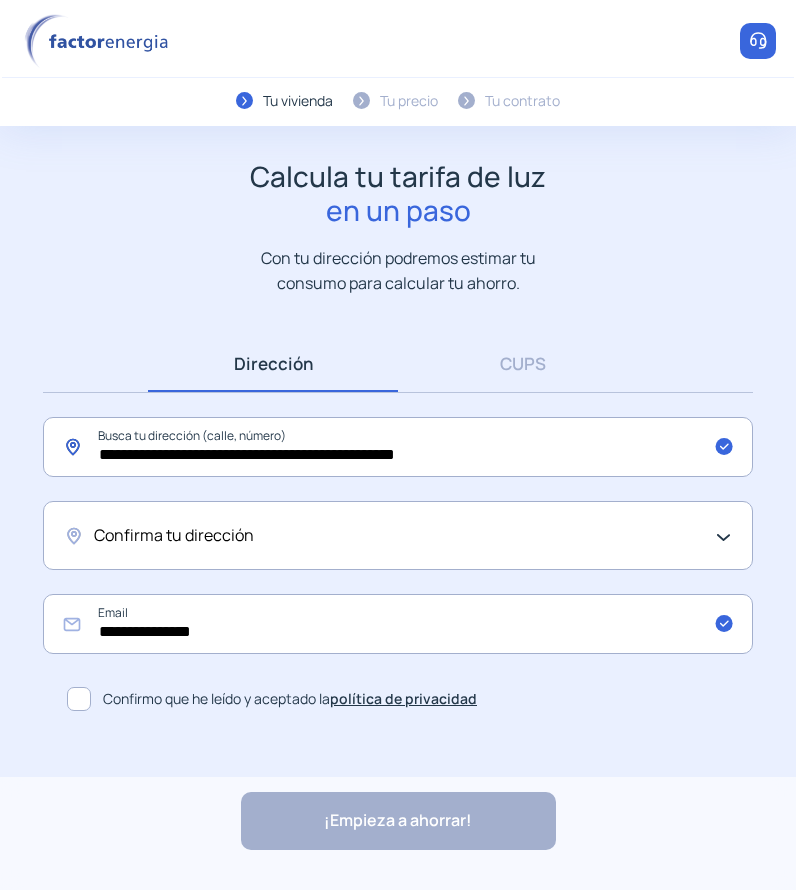 click on "**********" 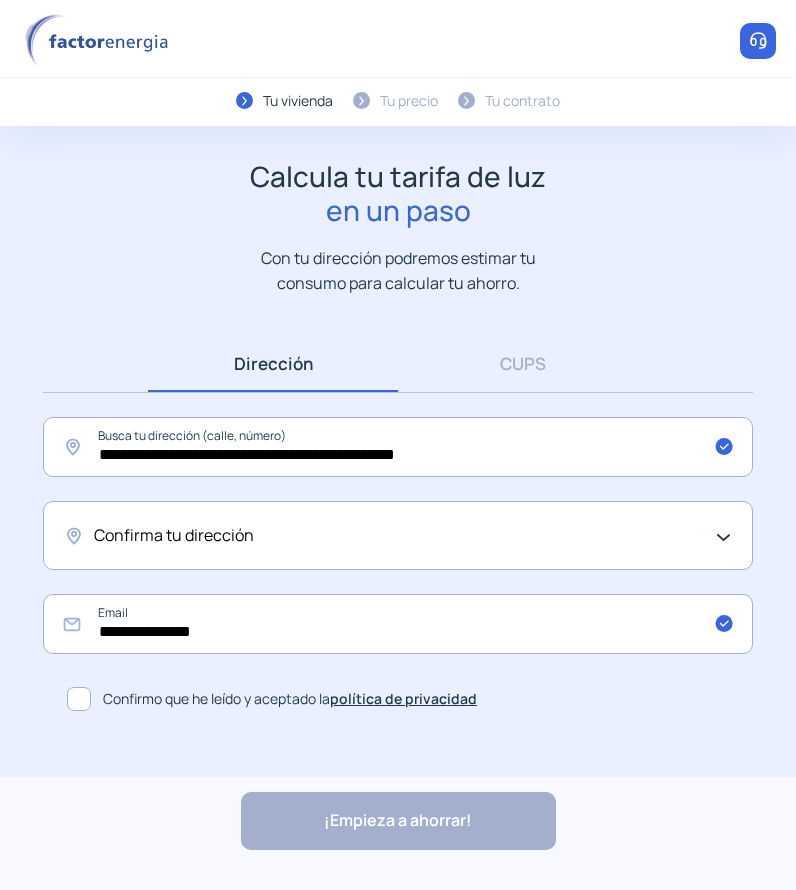 click on "Confirma tu dirección" 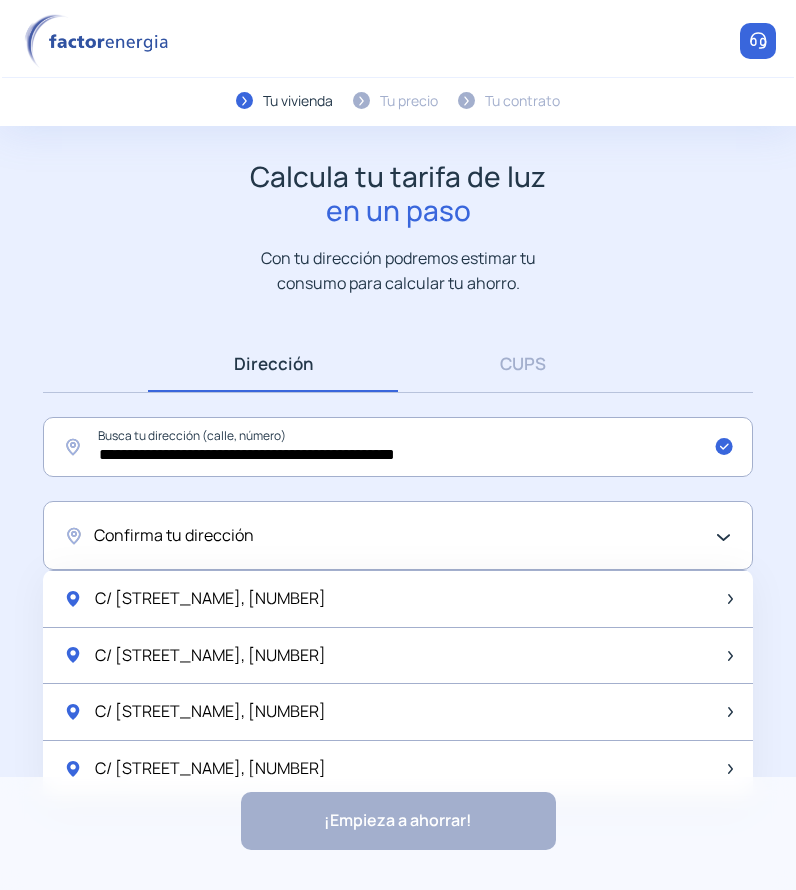 scroll, scrollTop: 0, scrollLeft: 0, axis: both 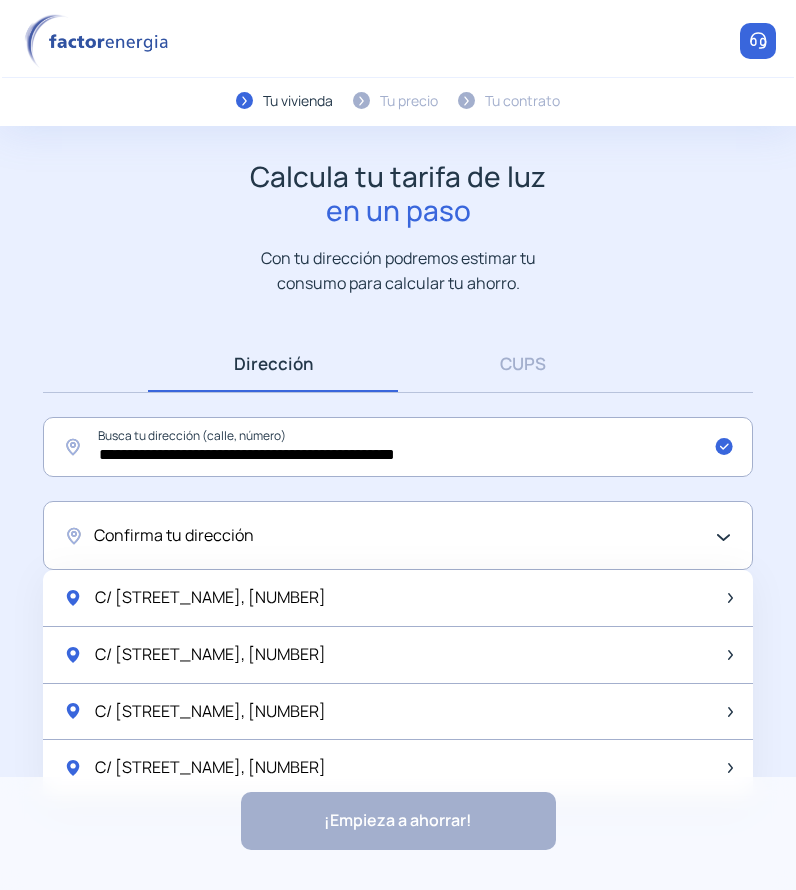 click on "Calcula tu tarifa de luz en un paso Con tu dirección podremos estimar tu consumo para calcular tu ahorro." 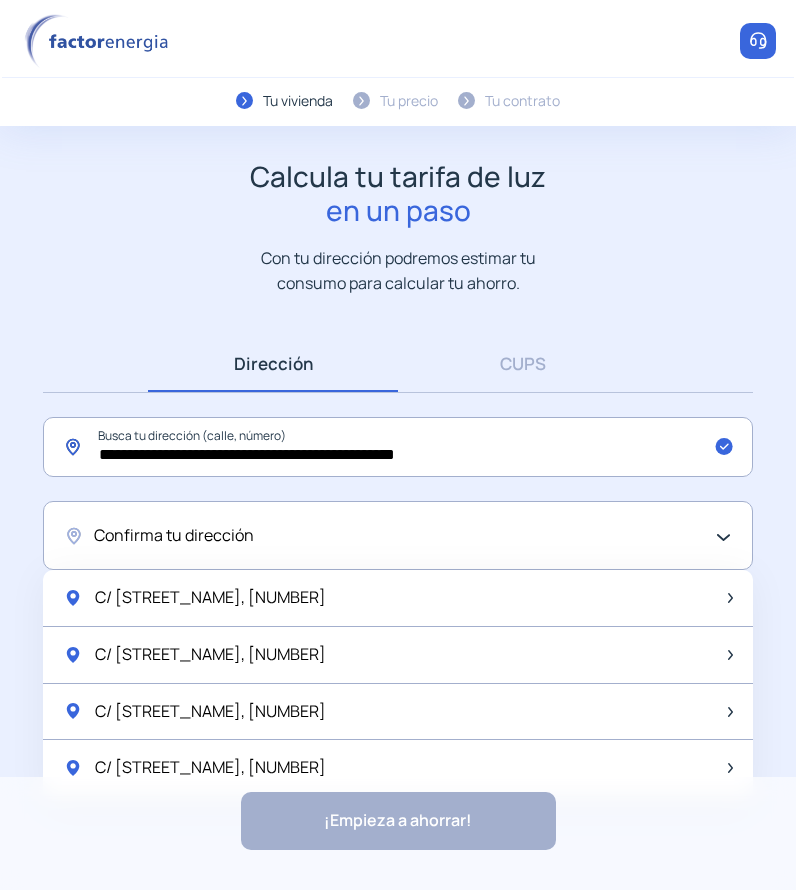click on "**********" 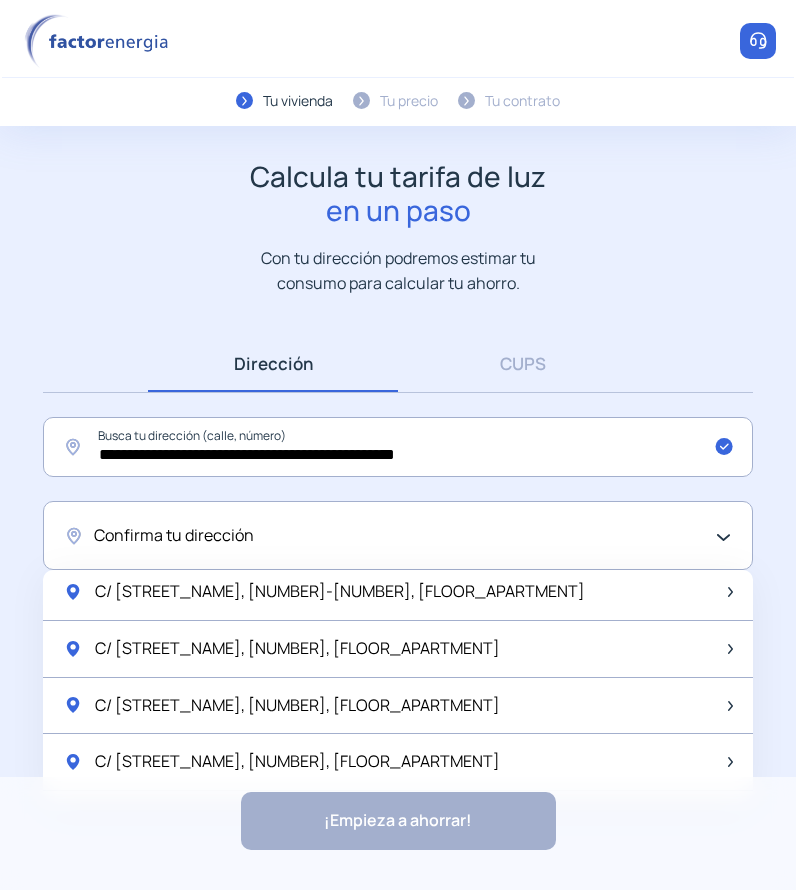 scroll, scrollTop: 2500, scrollLeft: 0, axis: vertical 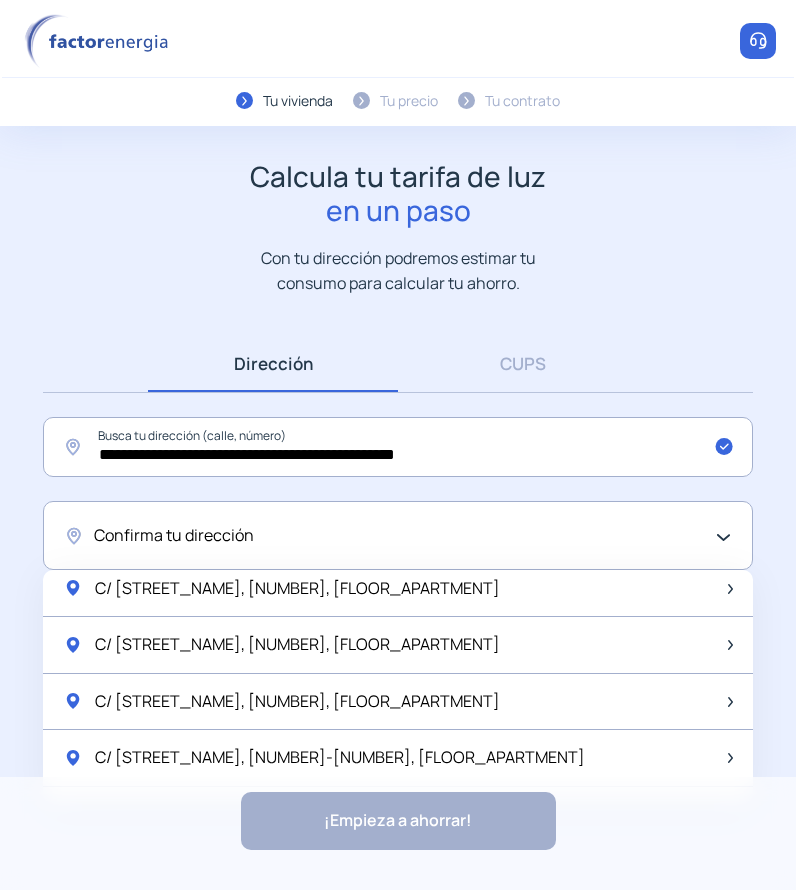 drag, startPoint x: 751, startPoint y: 215, endPoint x: 732, endPoint y: 228, distance: 23.021729 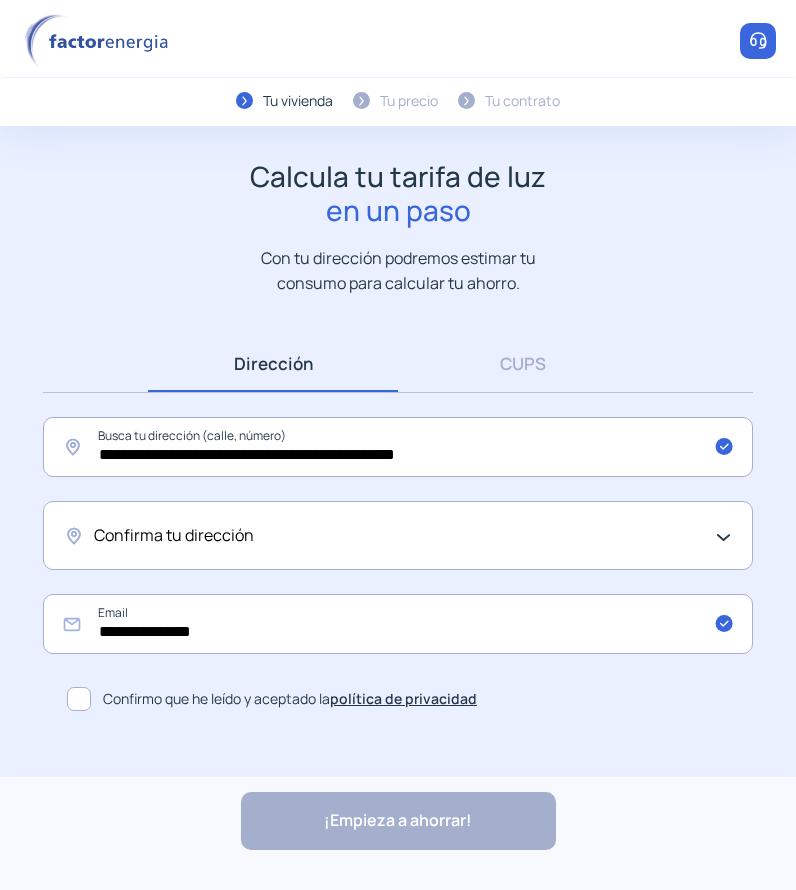 click on "Confirma tu dirección" 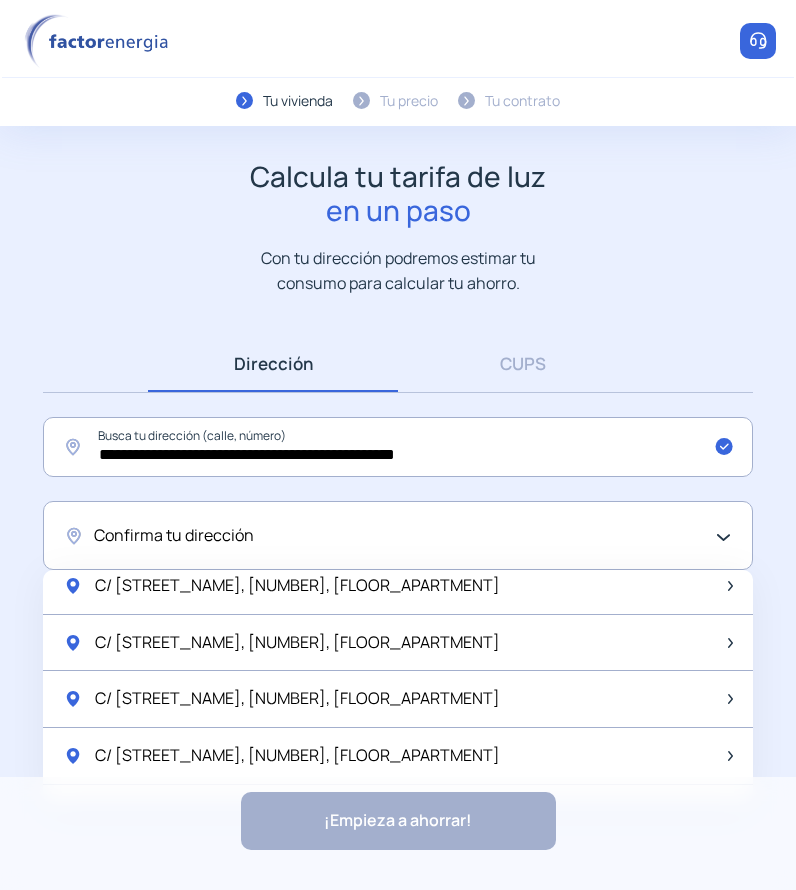 scroll, scrollTop: 500, scrollLeft: 0, axis: vertical 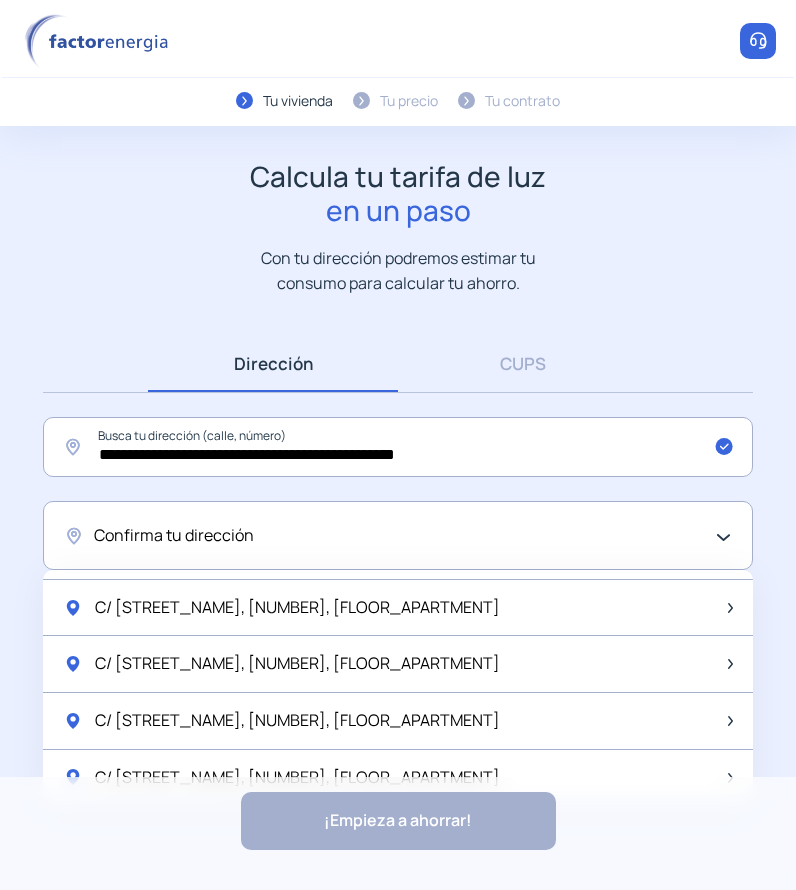 click on "Confirma tu dirección" 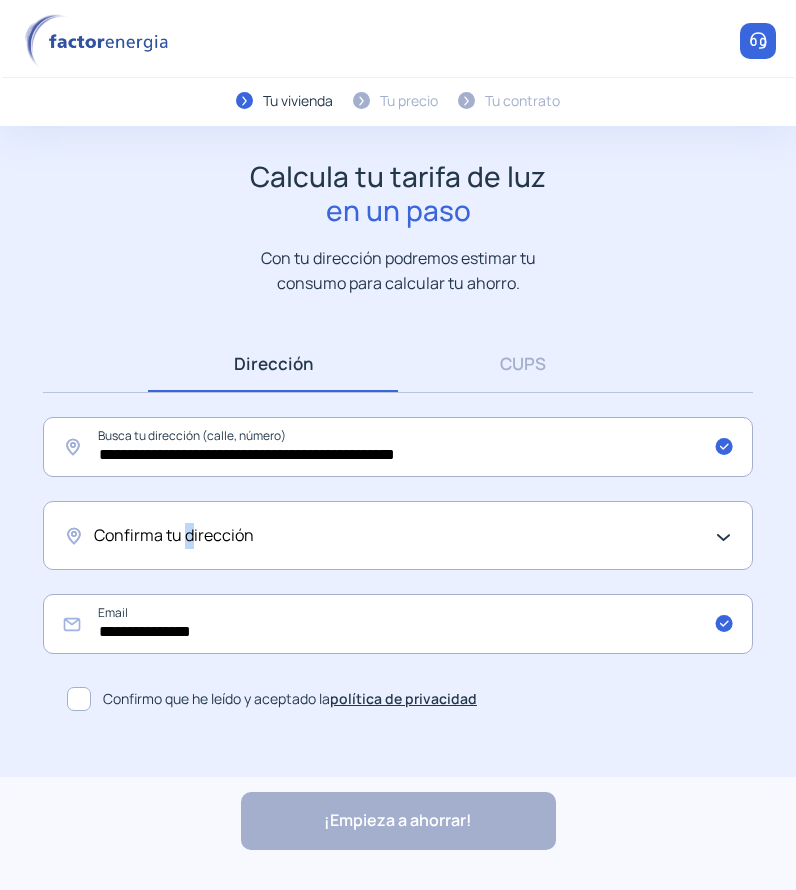click on "Confirma tu dirección" 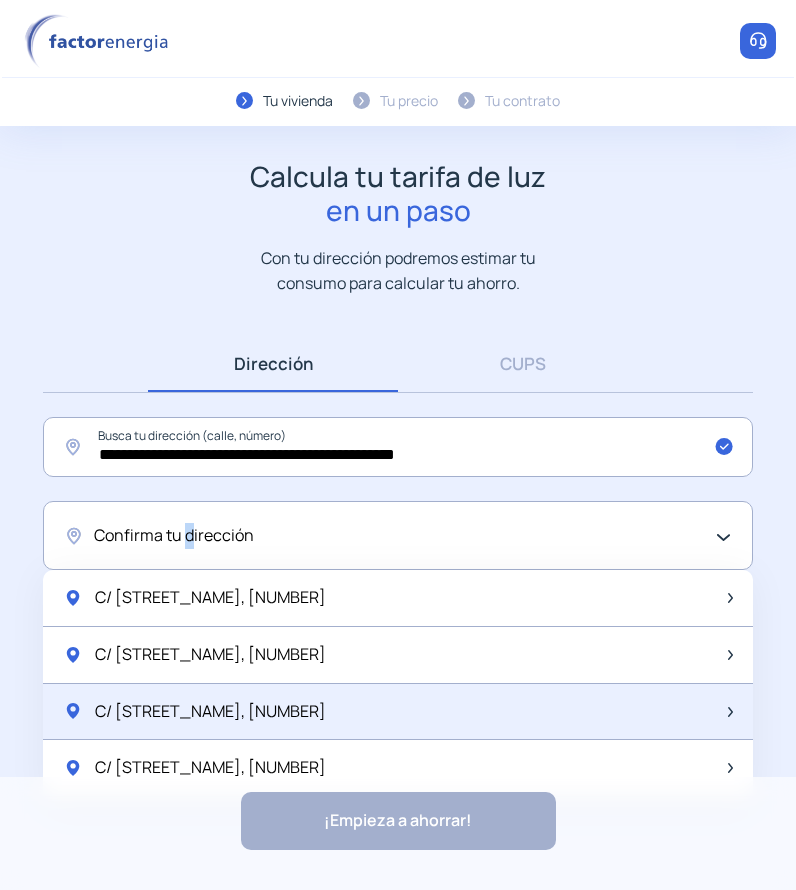 scroll, scrollTop: 100, scrollLeft: 0, axis: vertical 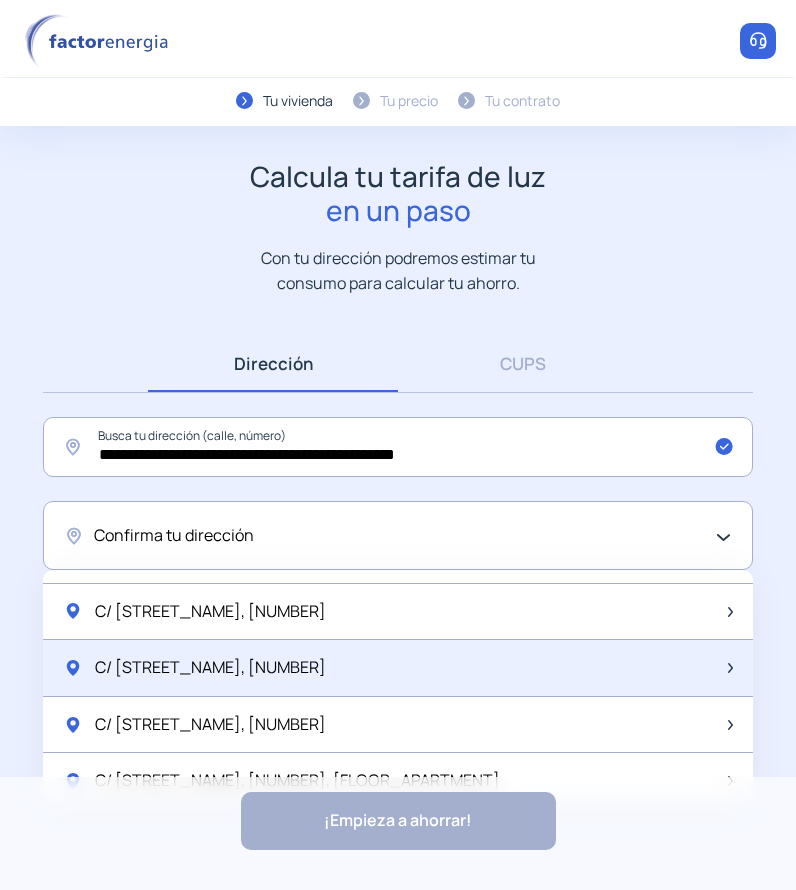 click on "C/ [STREET_NAME], [NUMBER]" 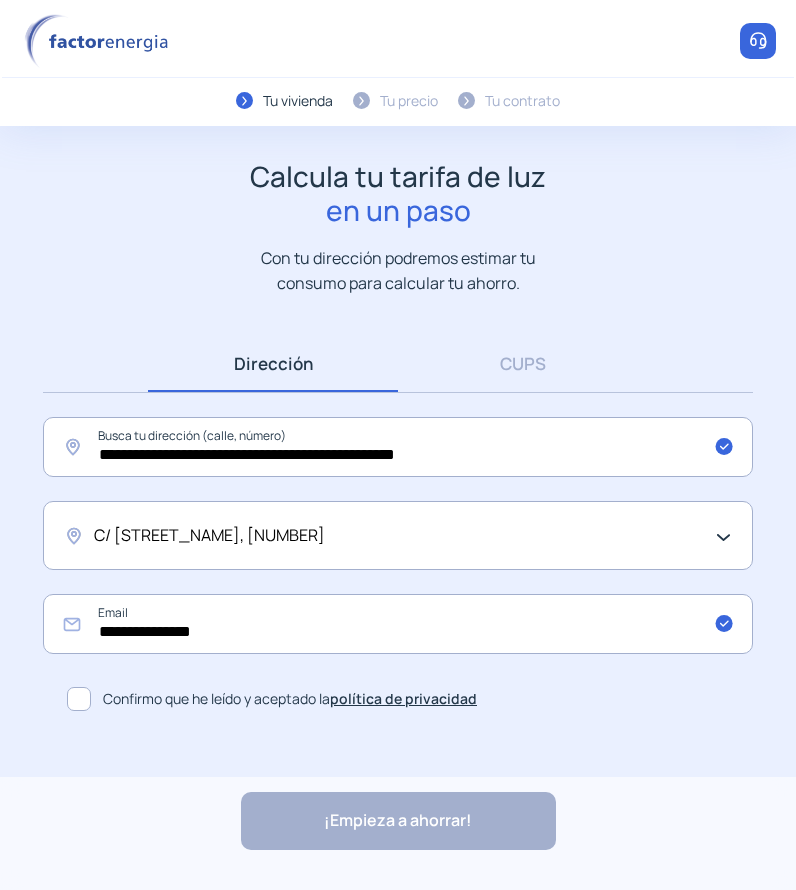 click on "Confirmo que he leído y aceptado la  política de privacidad" 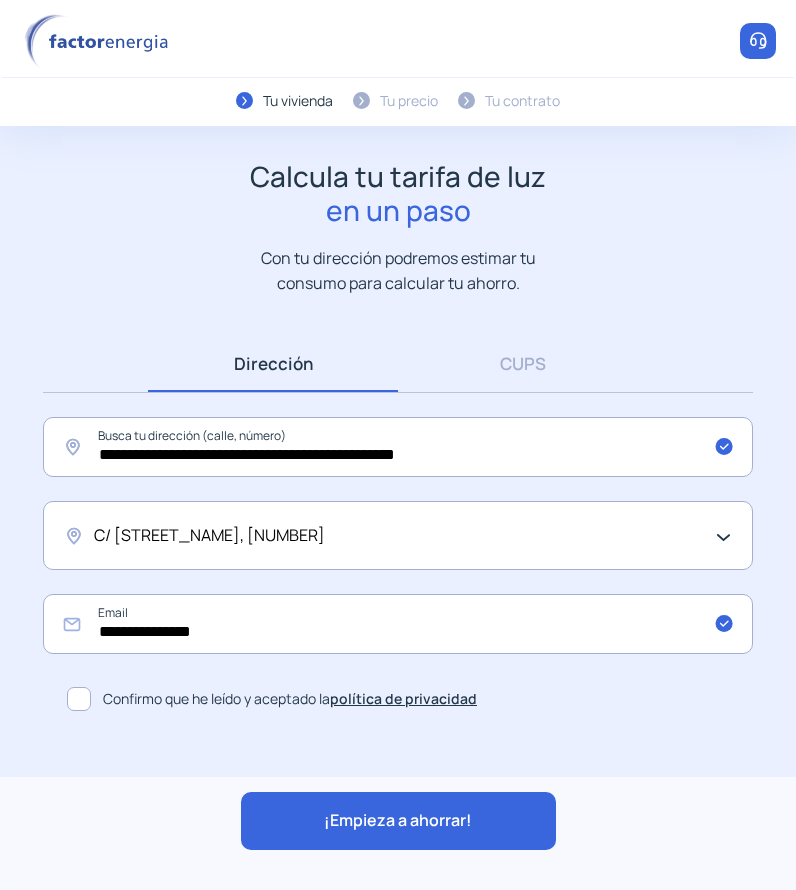click on "¡Empieza a ahorrar!" 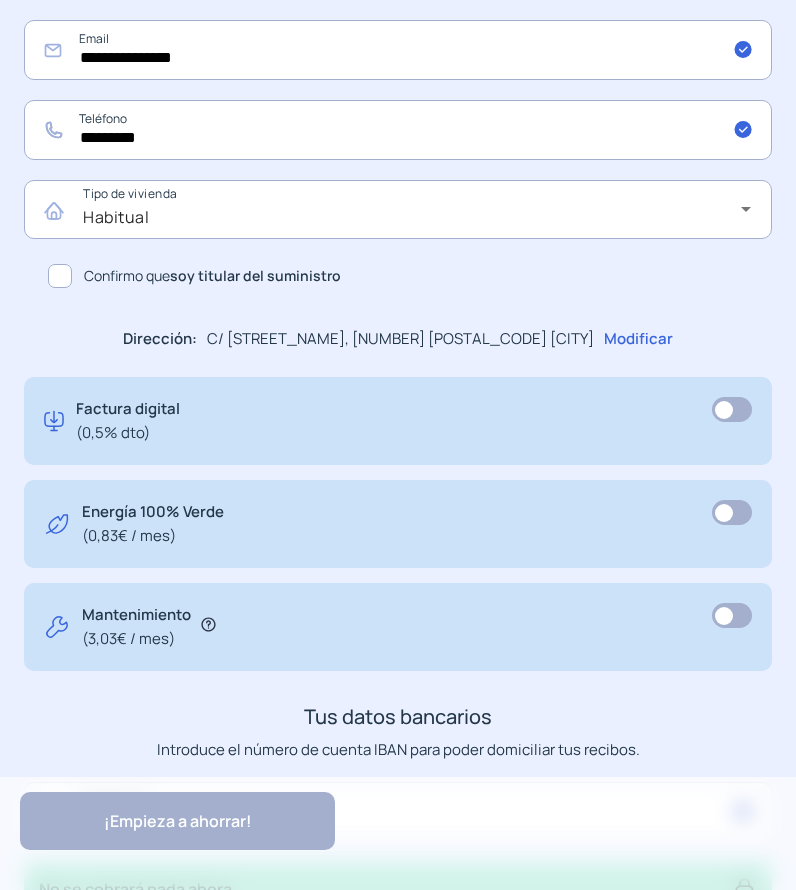 scroll, scrollTop: 1174, scrollLeft: 0, axis: vertical 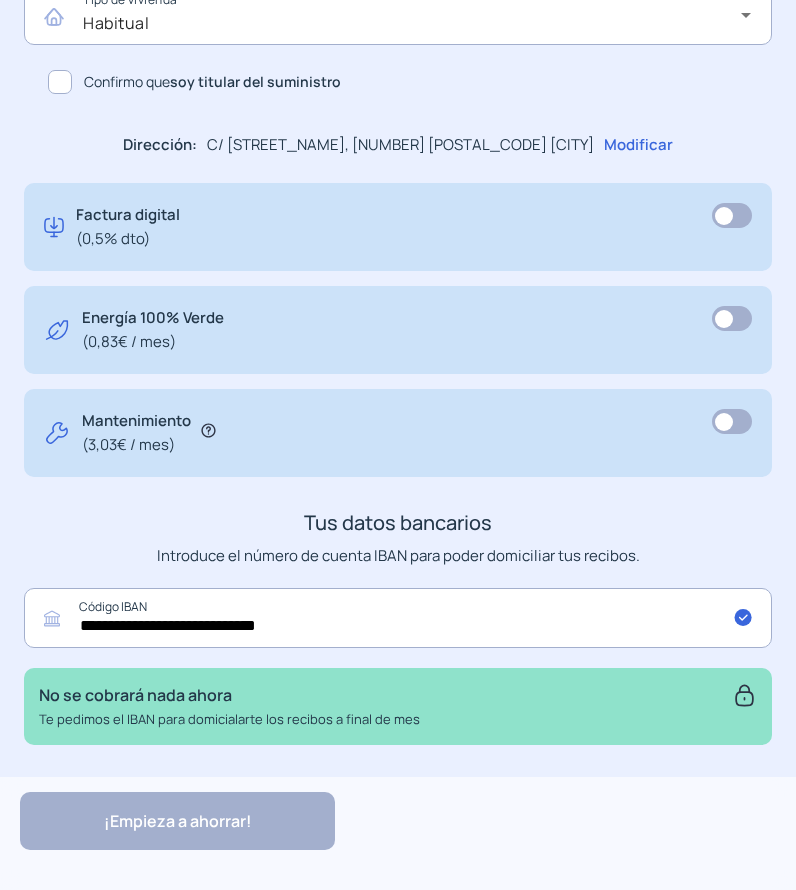 click 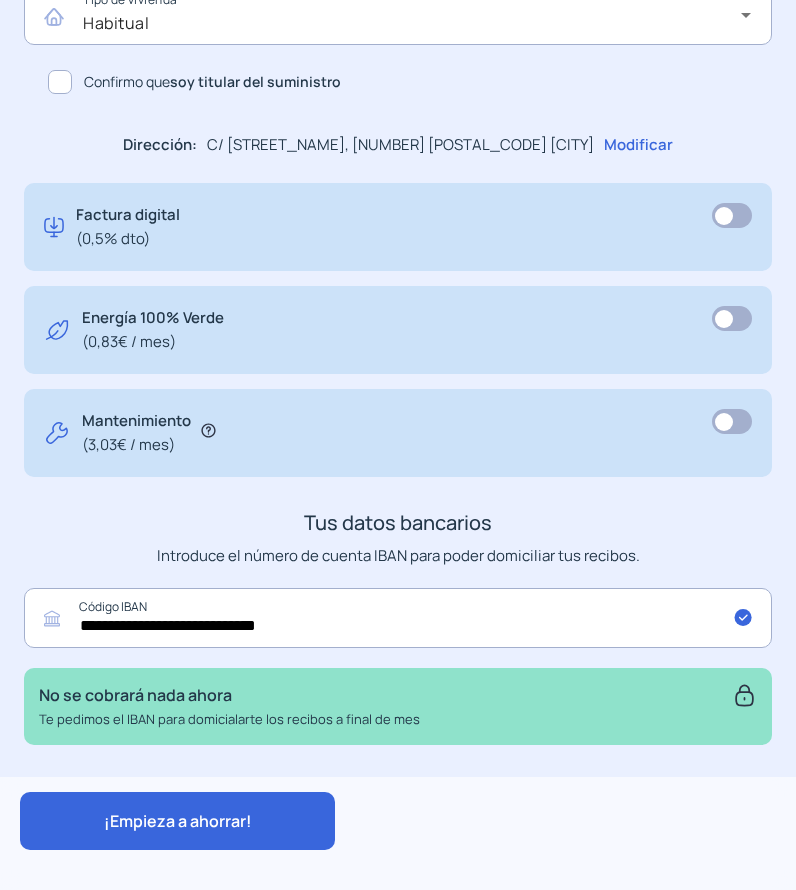 click on "¡Empieza a ahorrar!" 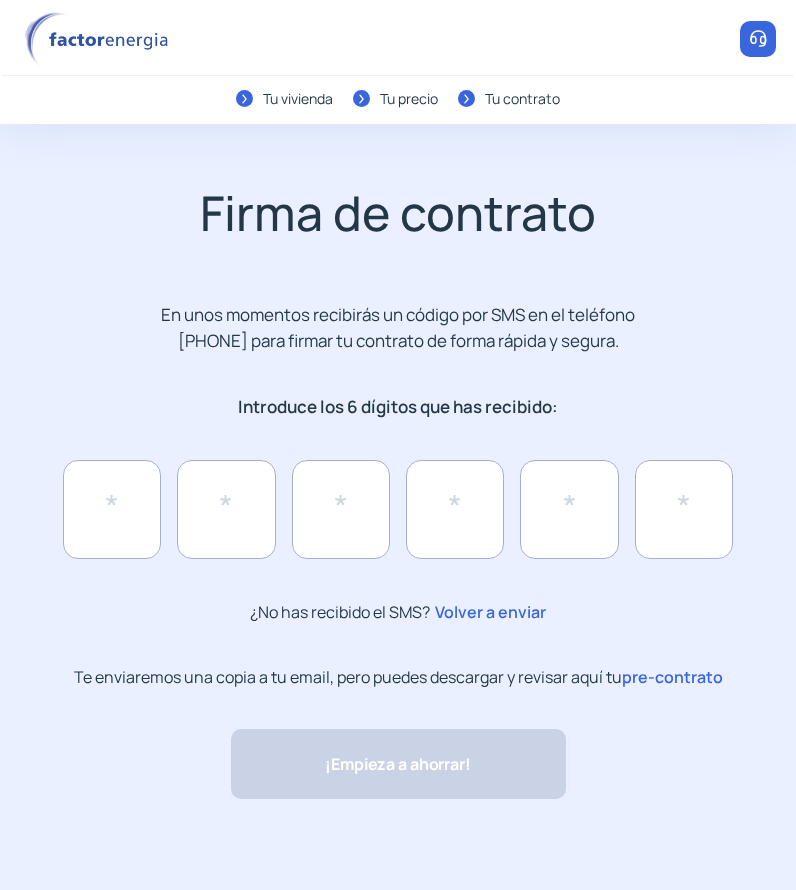 scroll, scrollTop: 0, scrollLeft: 0, axis: both 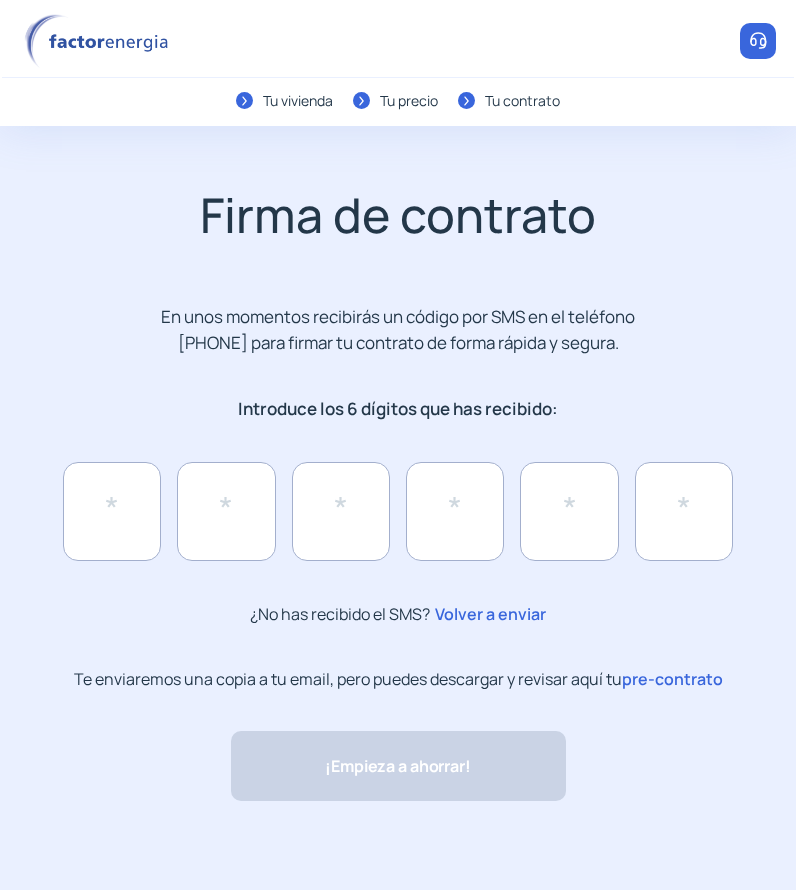 click on "Te enviaremos una copia a tu [EMAIL], pero puedes descargar y revisar aquí tu pre-contrato ¡Empieza a ahorrar! "Excelente servicio y atención al cliente" "Respeto por el cliente y variedad de tarifas" "Todo genial y muy rápido" "Rapidez y buen trato al cliente"" 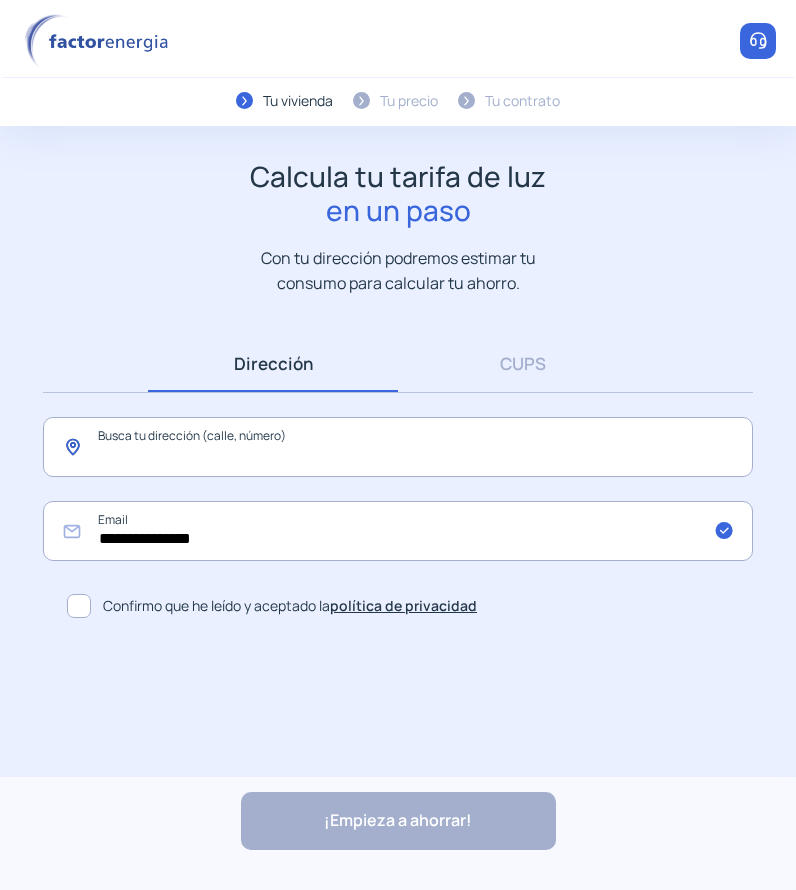 click 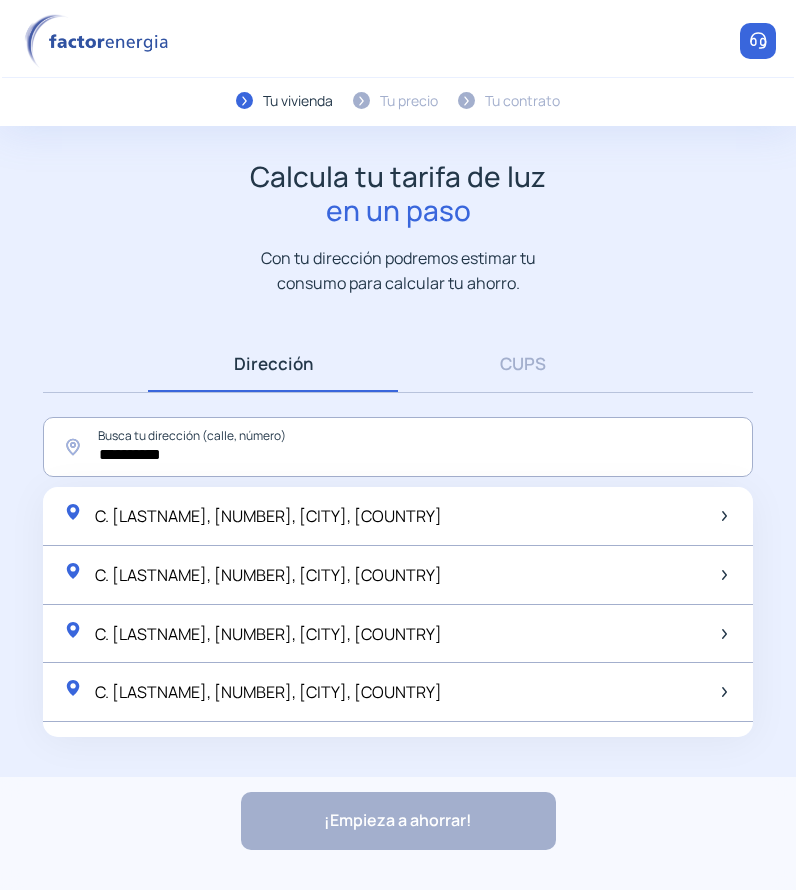 drag, startPoint x: 710, startPoint y: 415, endPoint x: 647, endPoint y: 441, distance: 68.154236 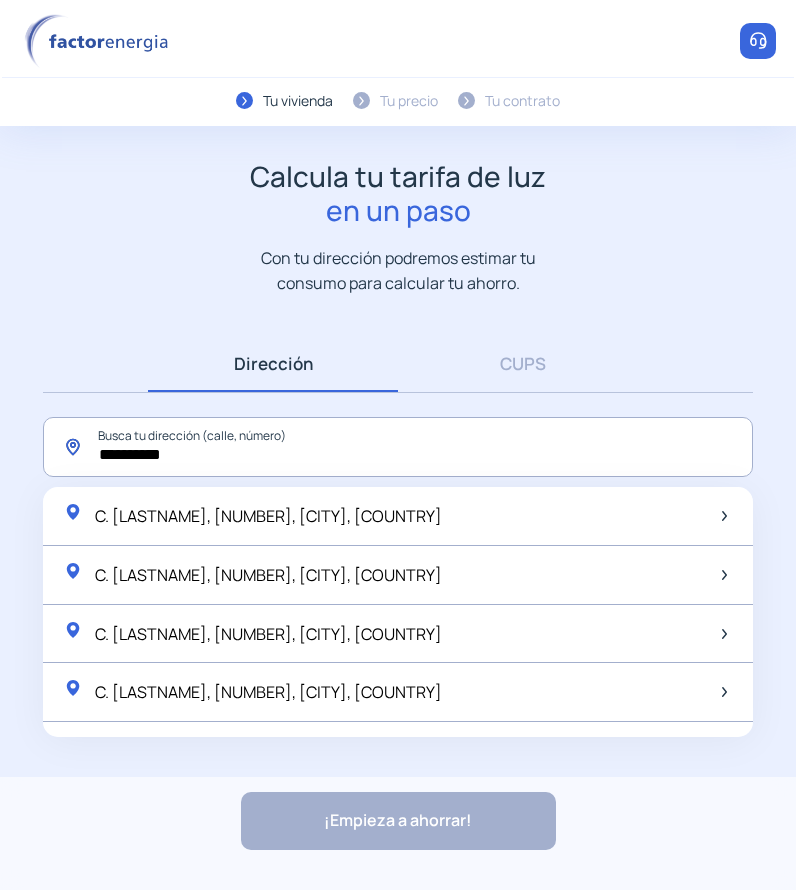 click on "**********" 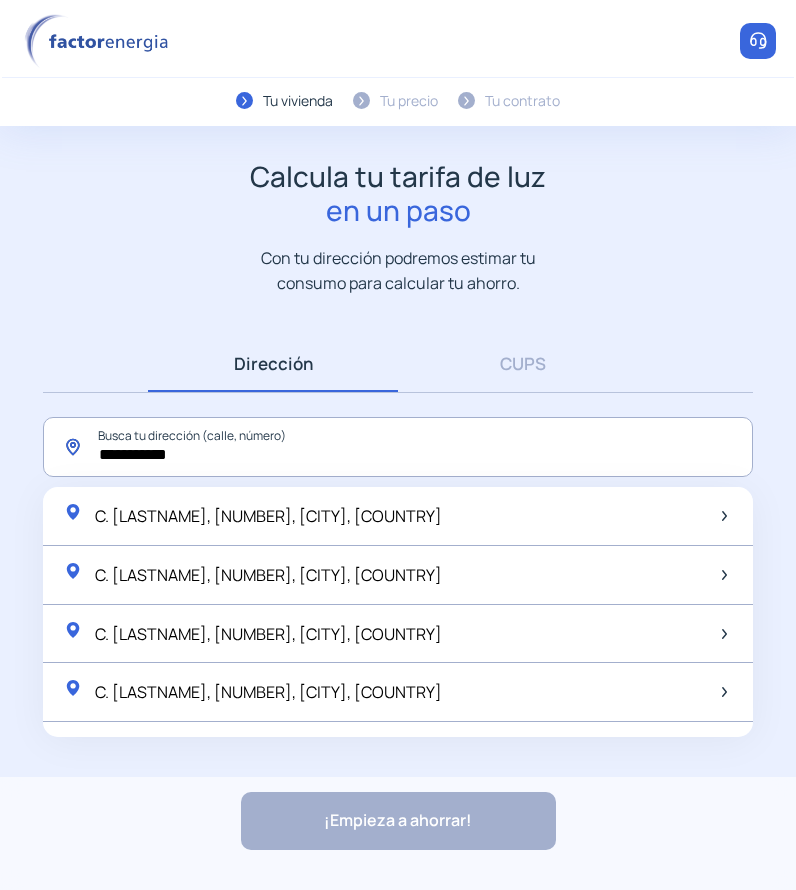 paste on "******" 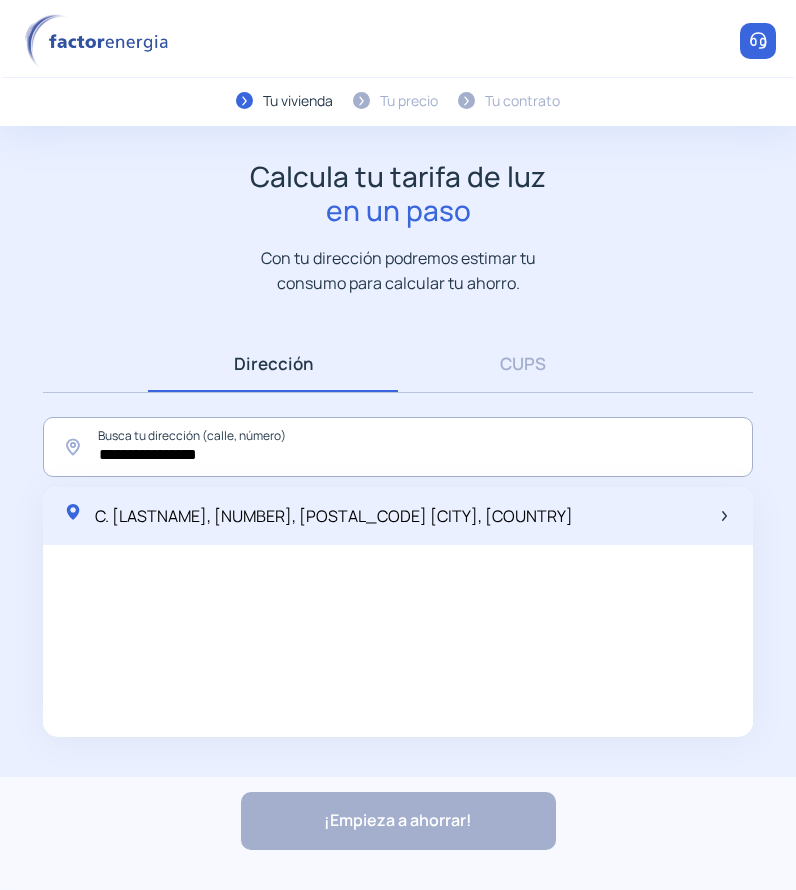 click on "C. [LASTNAME], [NUMBER], [POSTAL_CODE] [CITY], [COUNTRY]" 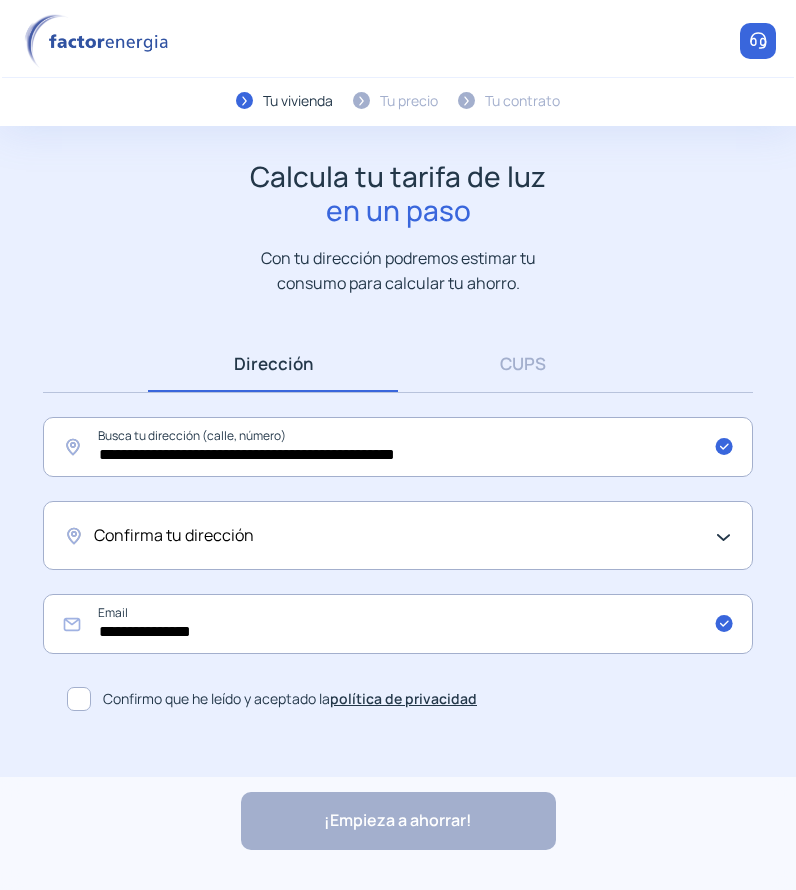 click on "Confirma tu dirección" 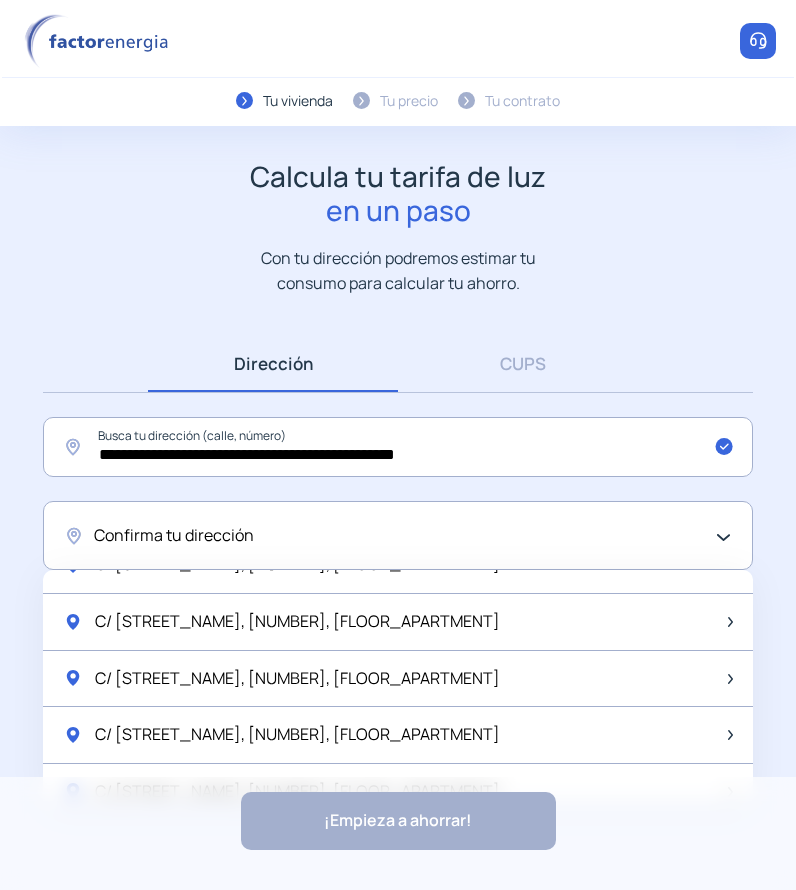 scroll, scrollTop: 2655, scrollLeft: 0, axis: vertical 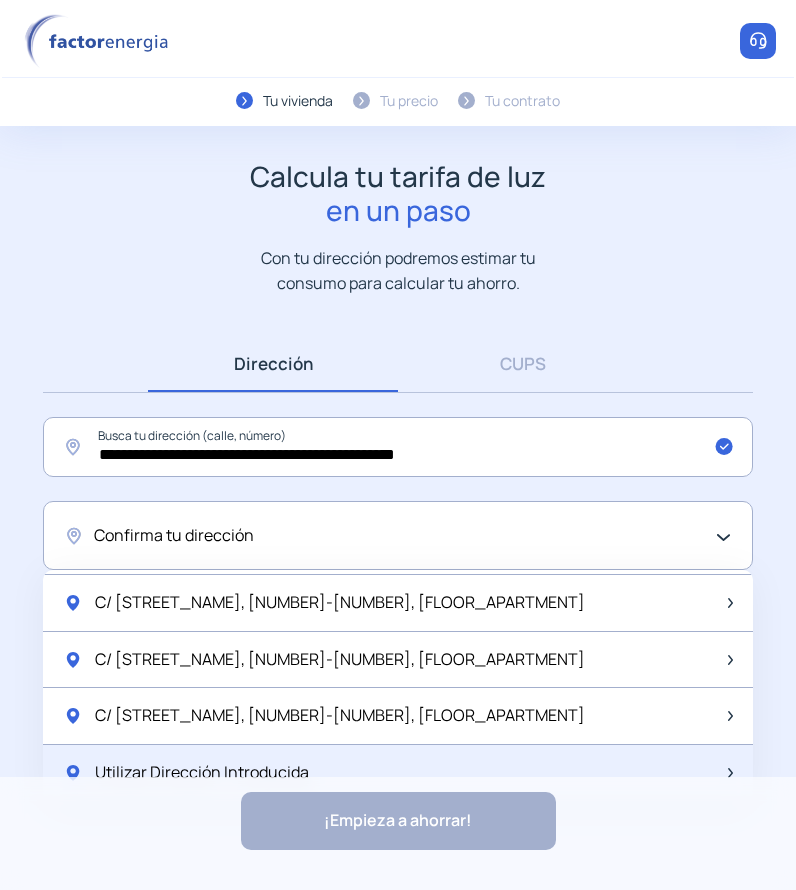 click on "Utilizar Dirección Introducida" 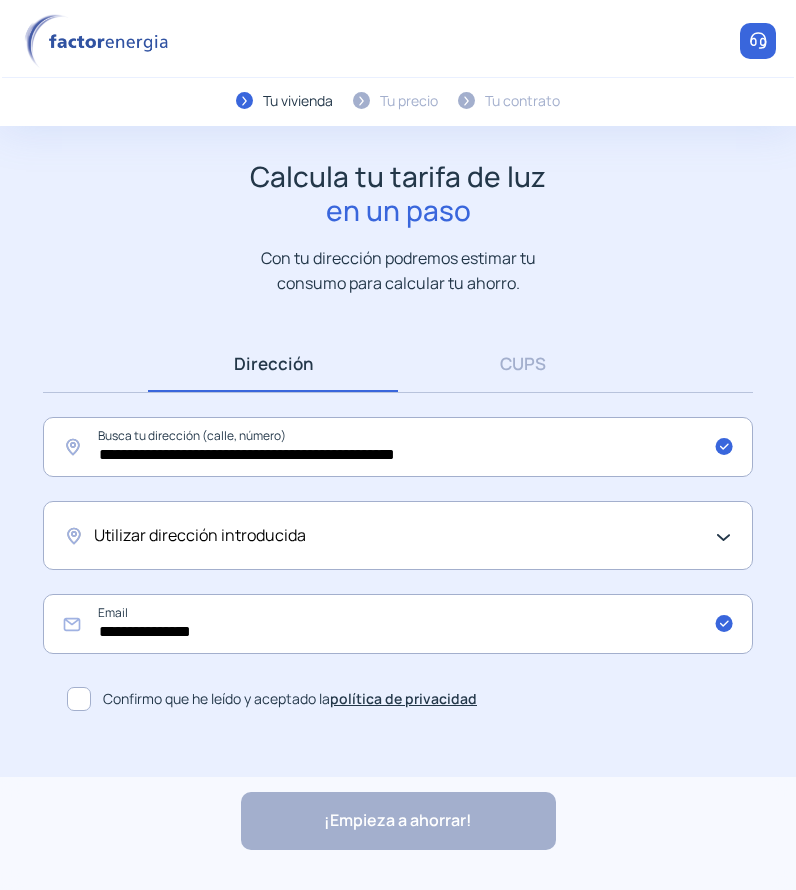click on "Confirmo que he leído y aceptado la  política de privacidad" 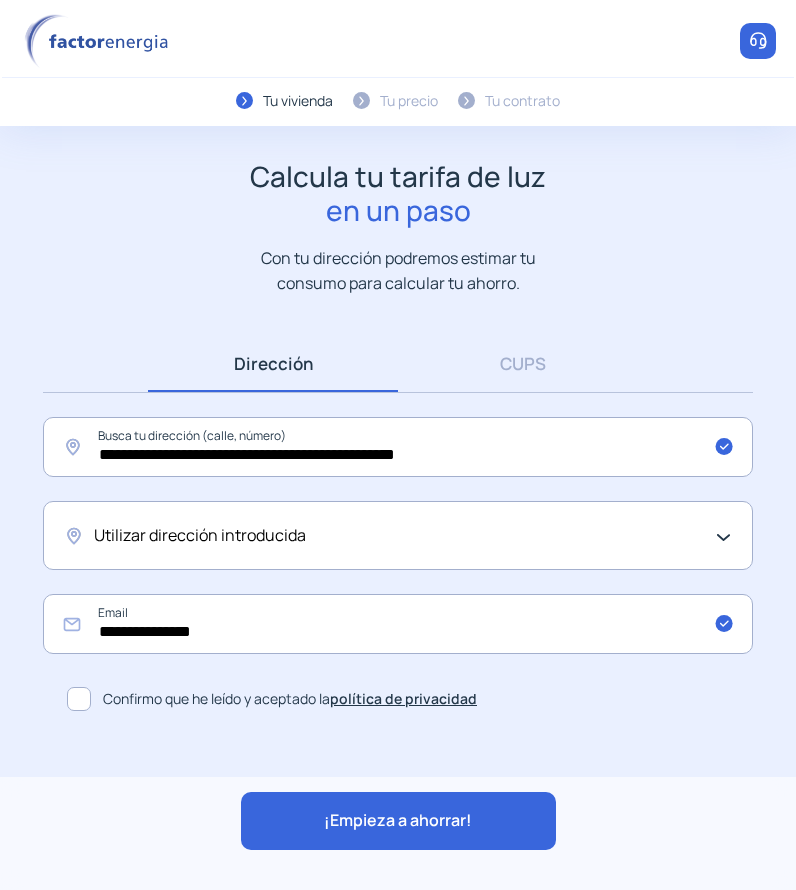 click on "¡Empieza a ahorrar!" 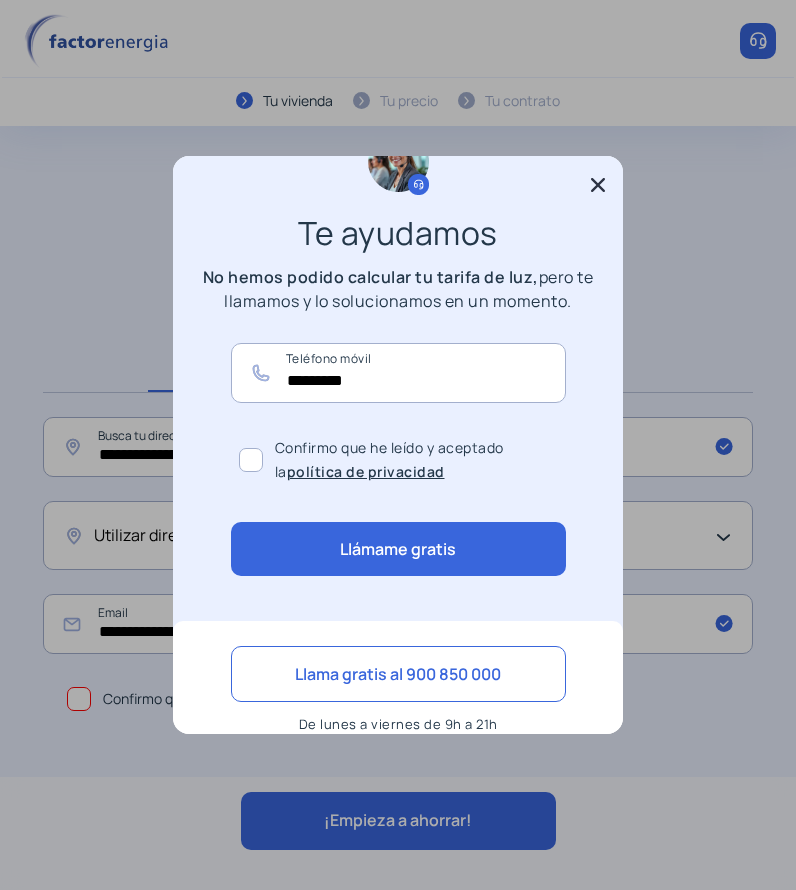 scroll, scrollTop: 76, scrollLeft: 0, axis: vertical 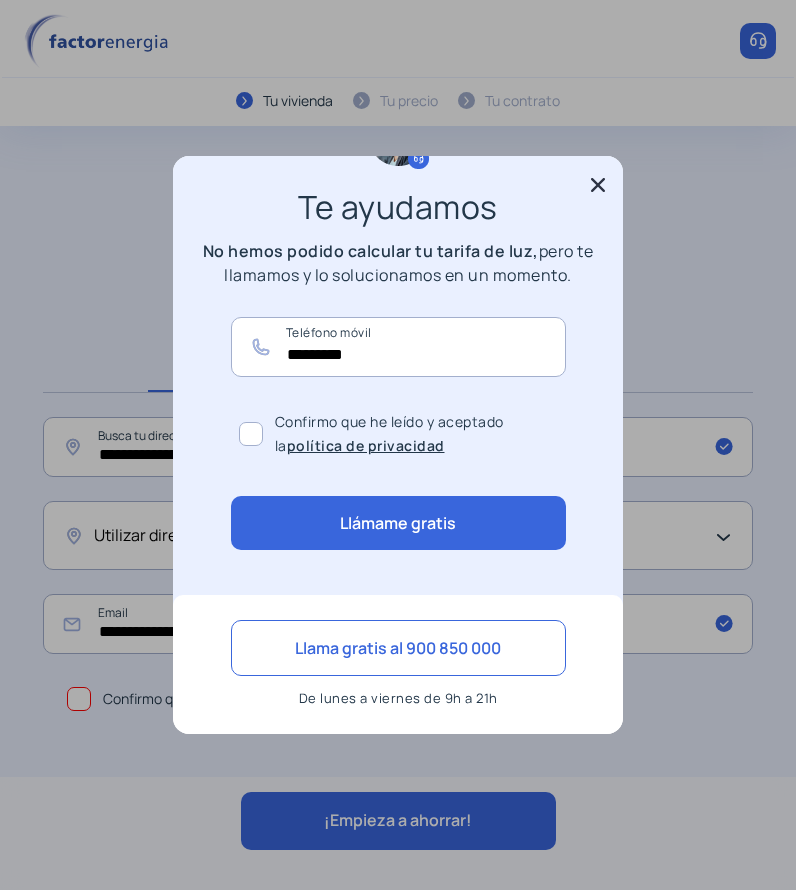 click 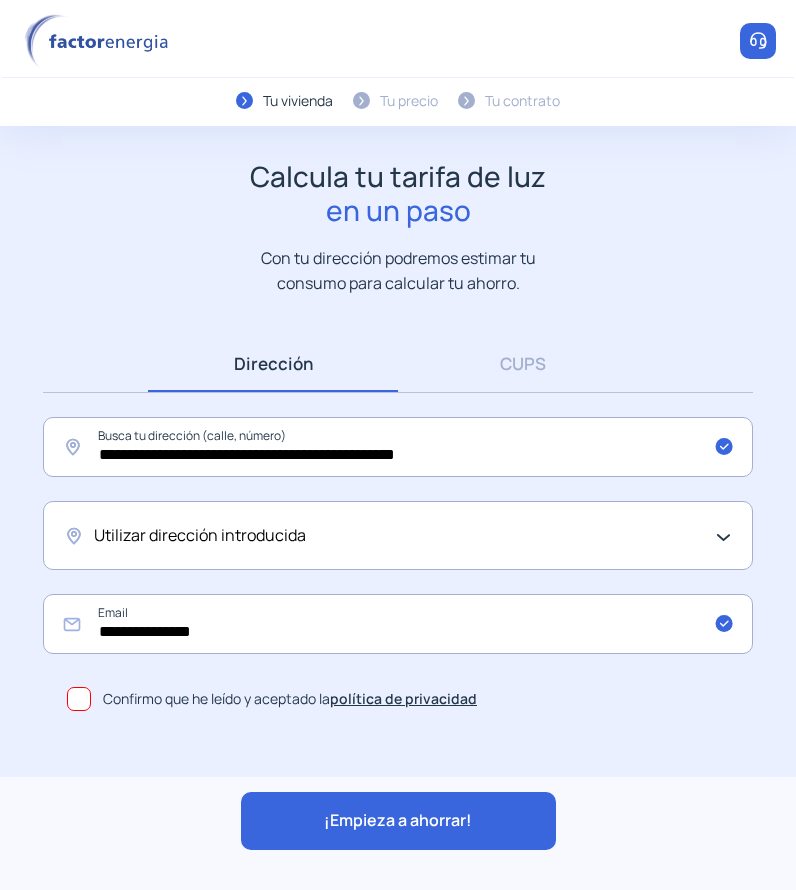 click on "Utilizar dirección introducida" 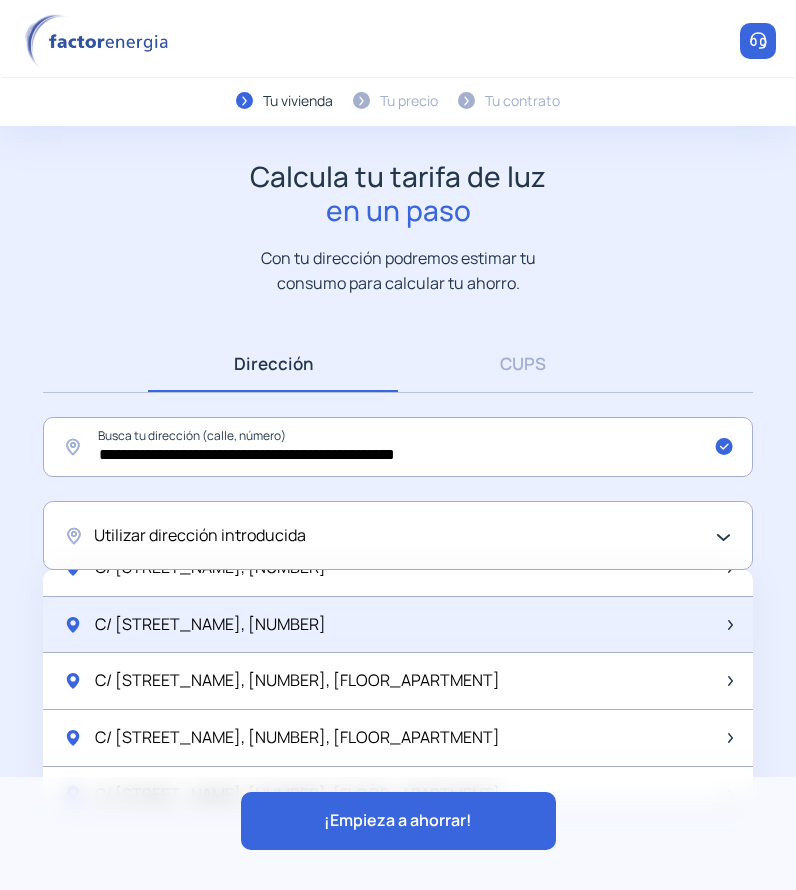 scroll, scrollTop: 100, scrollLeft: 0, axis: vertical 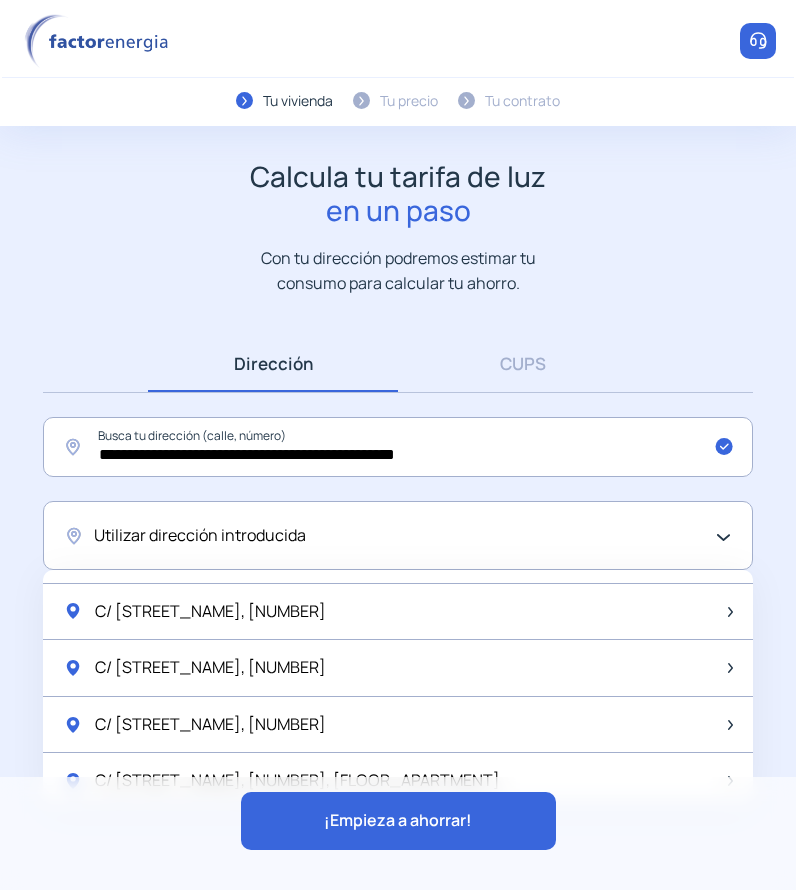 click on "**********" 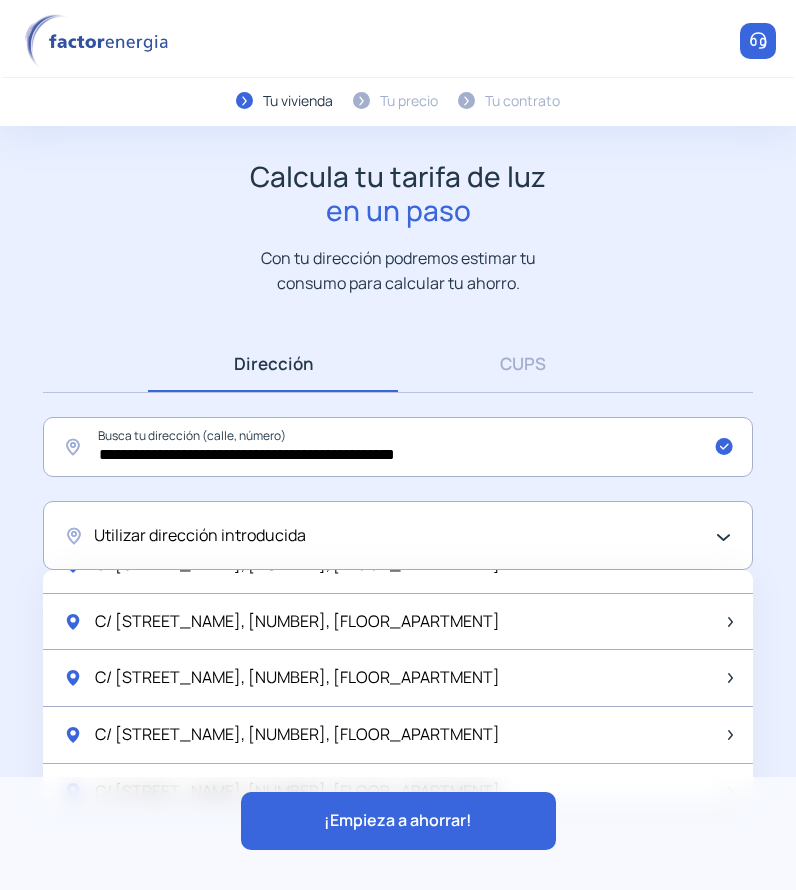 scroll, scrollTop: 1056, scrollLeft: 0, axis: vertical 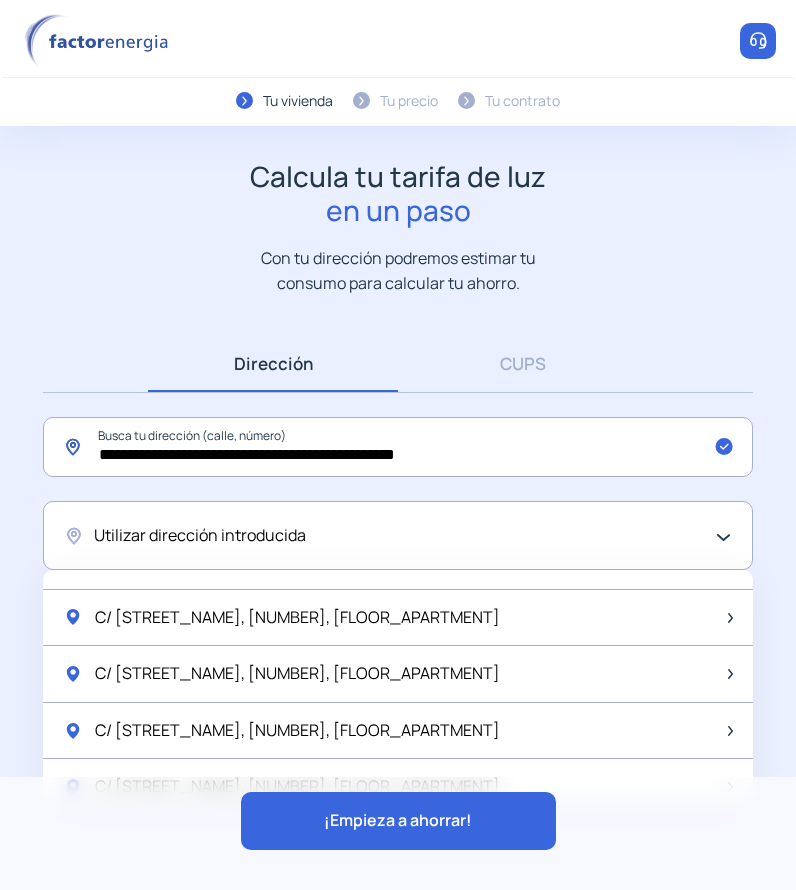 click on "**********" 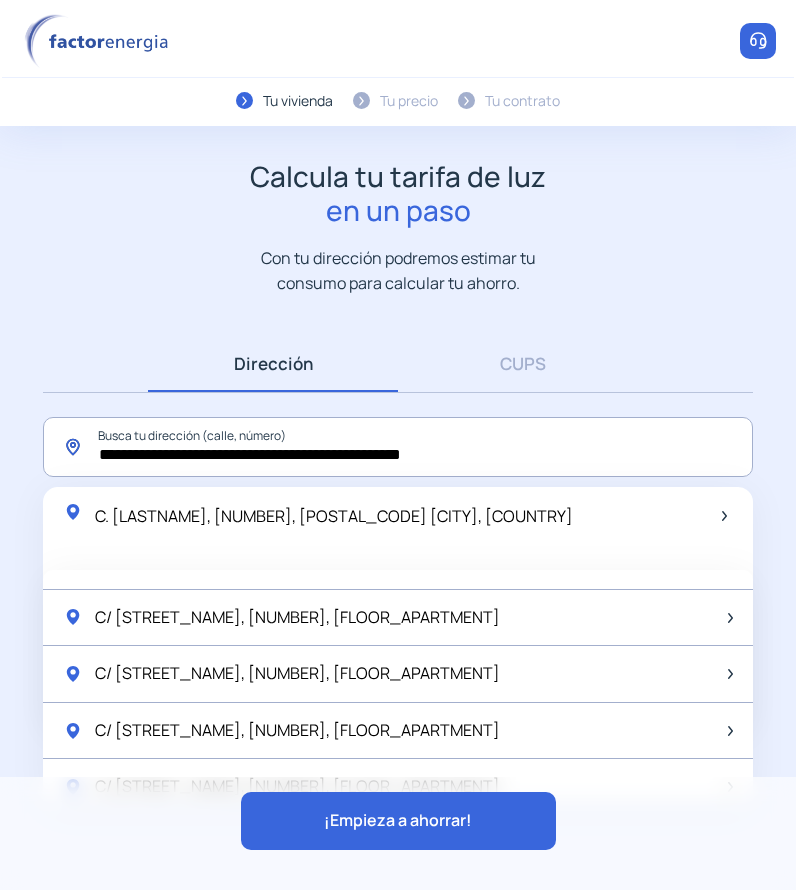 drag, startPoint x: 457, startPoint y: 457, endPoint x: 377, endPoint y: 467, distance: 80.622574 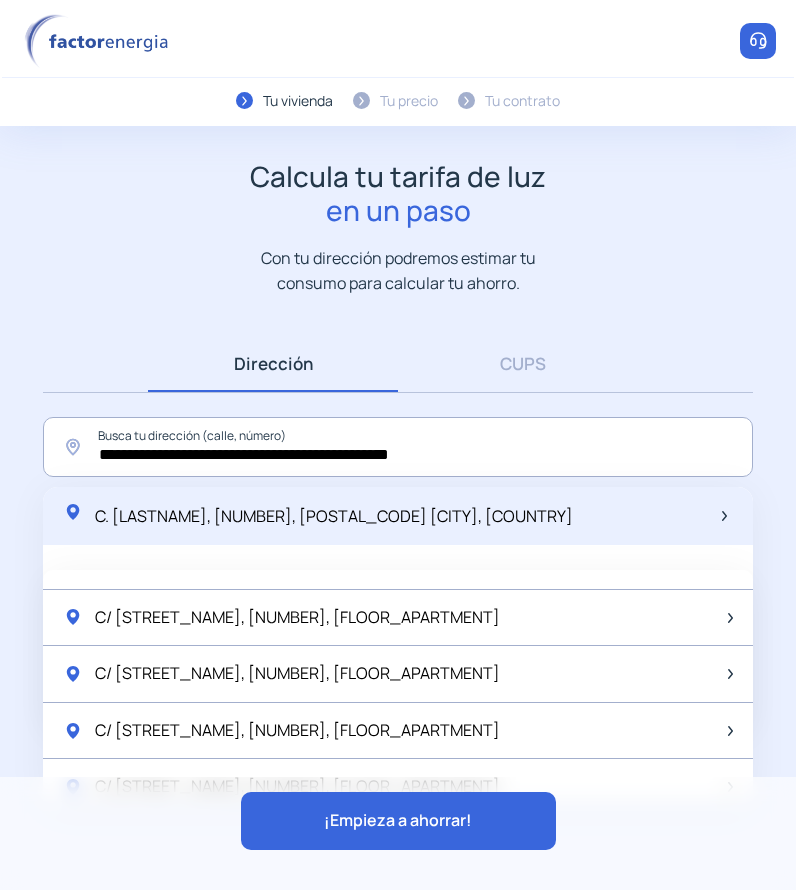 click on "C. [LASTNAME], [NUMBER], [POSTAL_CODE] [CITY], [COUNTRY]" 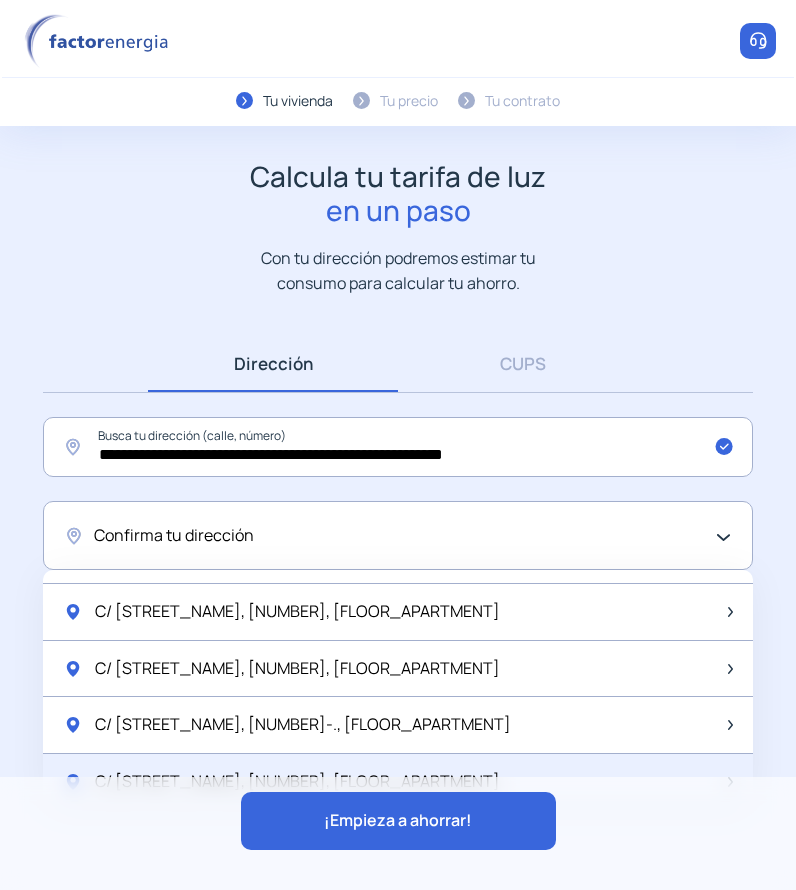 scroll, scrollTop: 800, scrollLeft: 0, axis: vertical 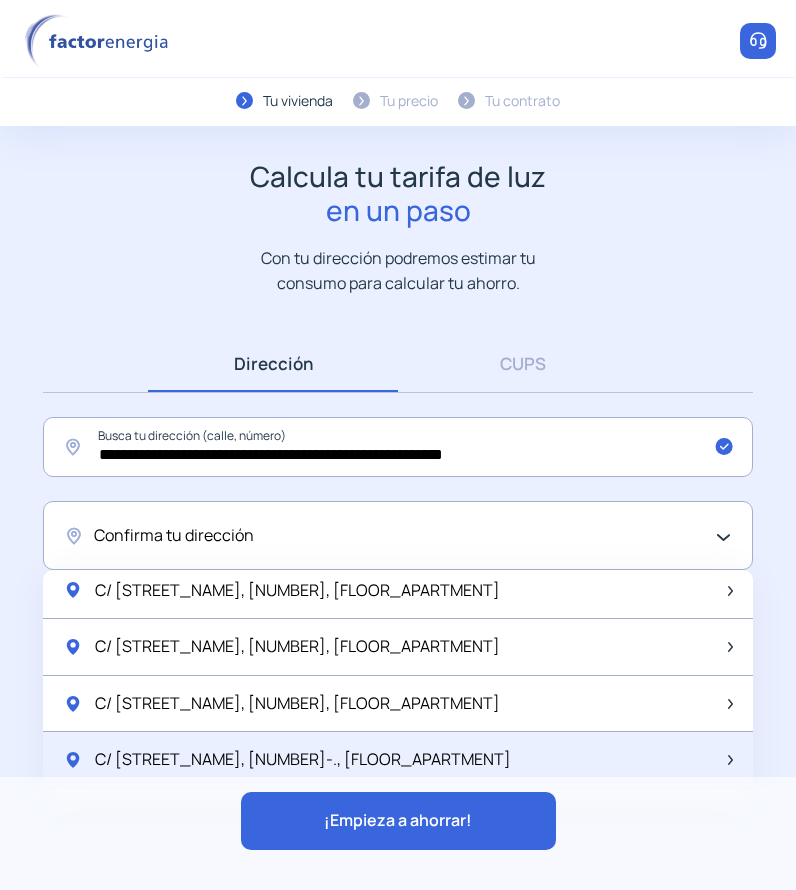 click on "C/ [STREET_NAME], [NUMBER]-., [FLOOR_APARTMENT]" 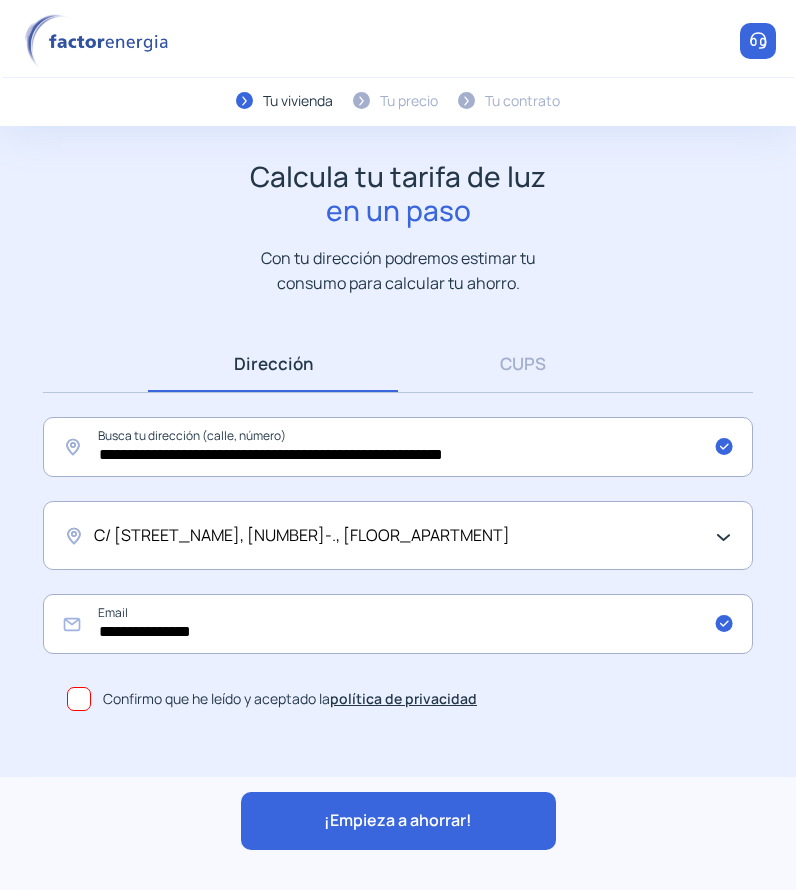 click on "¡Empieza a ahorrar!" 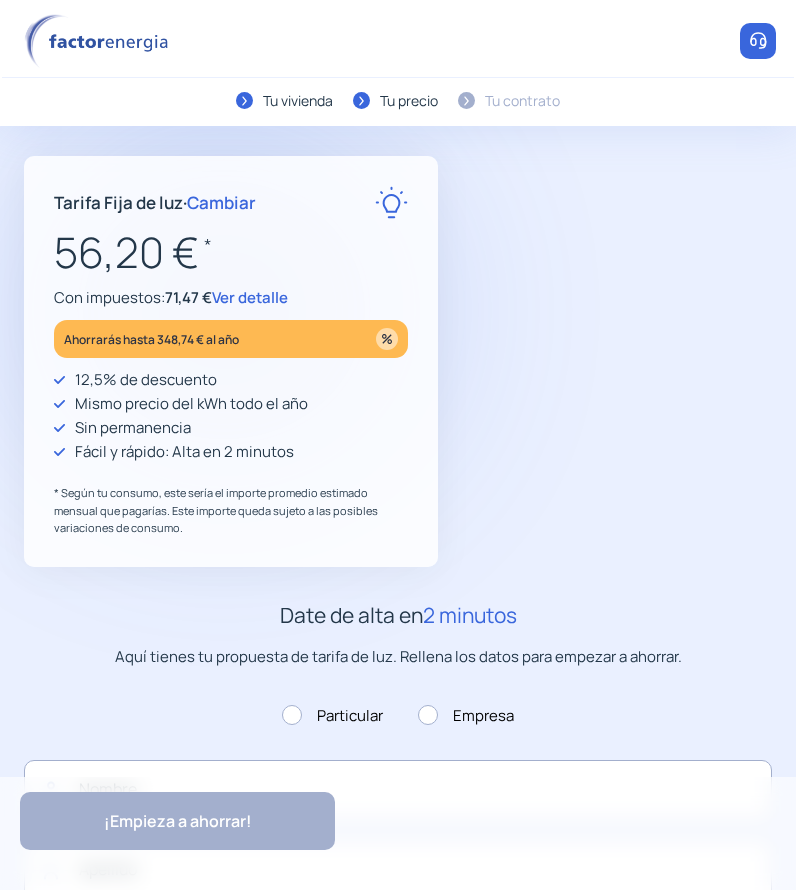 type on "*****" 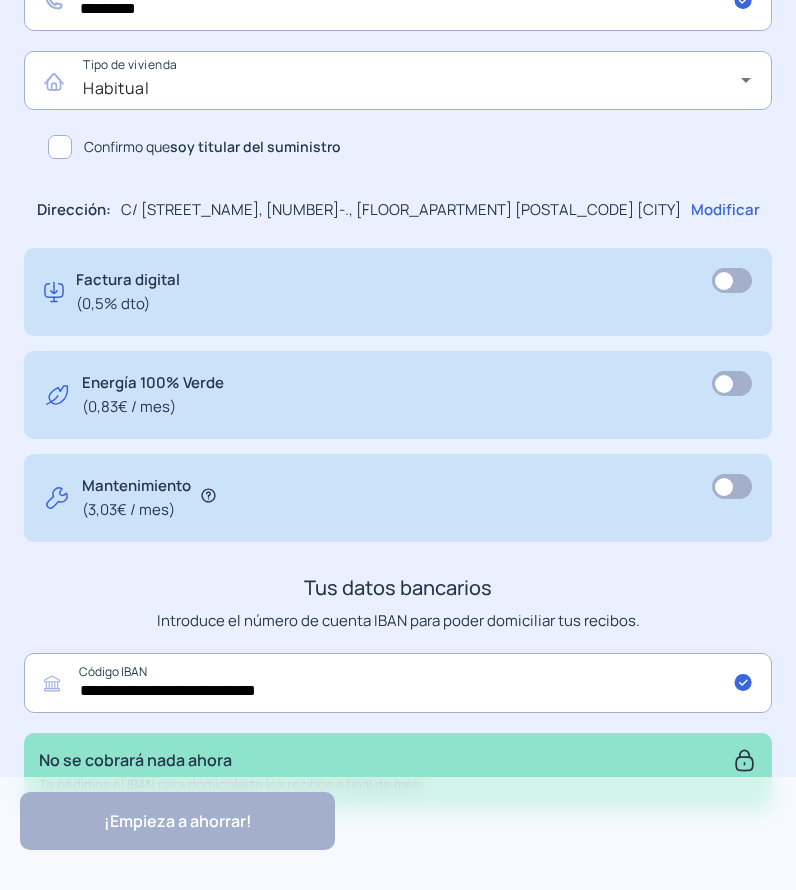 scroll, scrollTop: 1074, scrollLeft: 0, axis: vertical 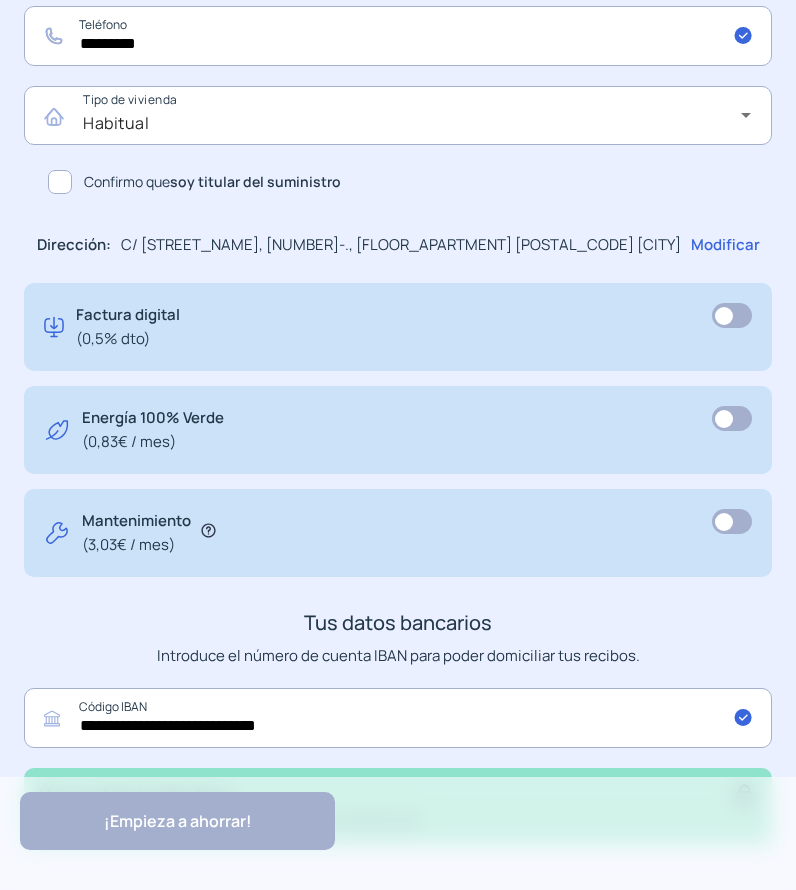 click 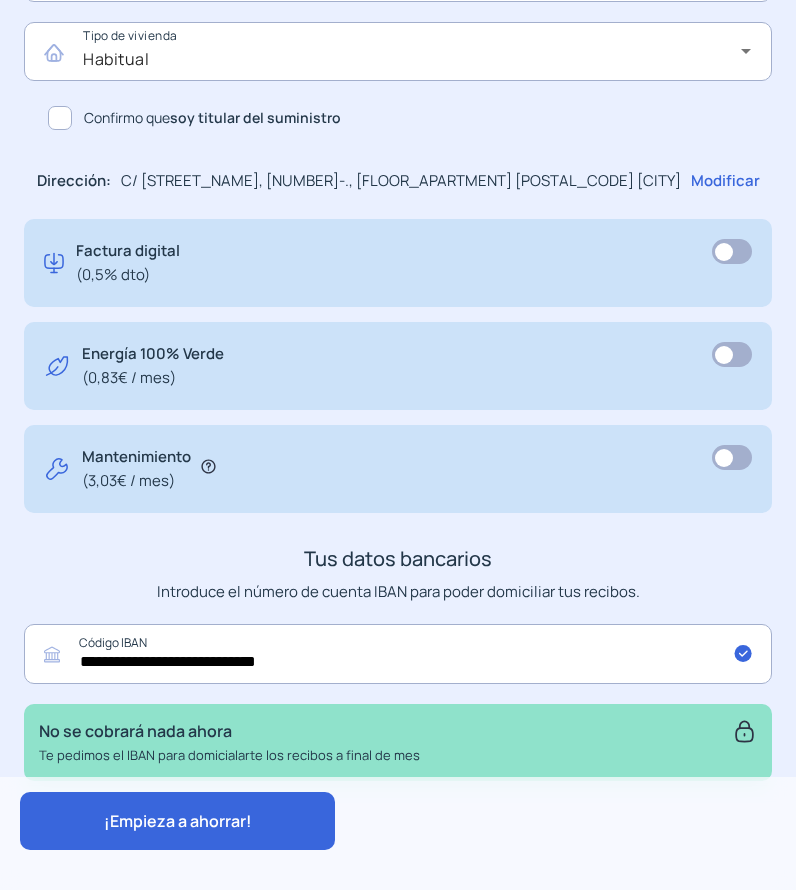 scroll, scrollTop: 1174, scrollLeft: 0, axis: vertical 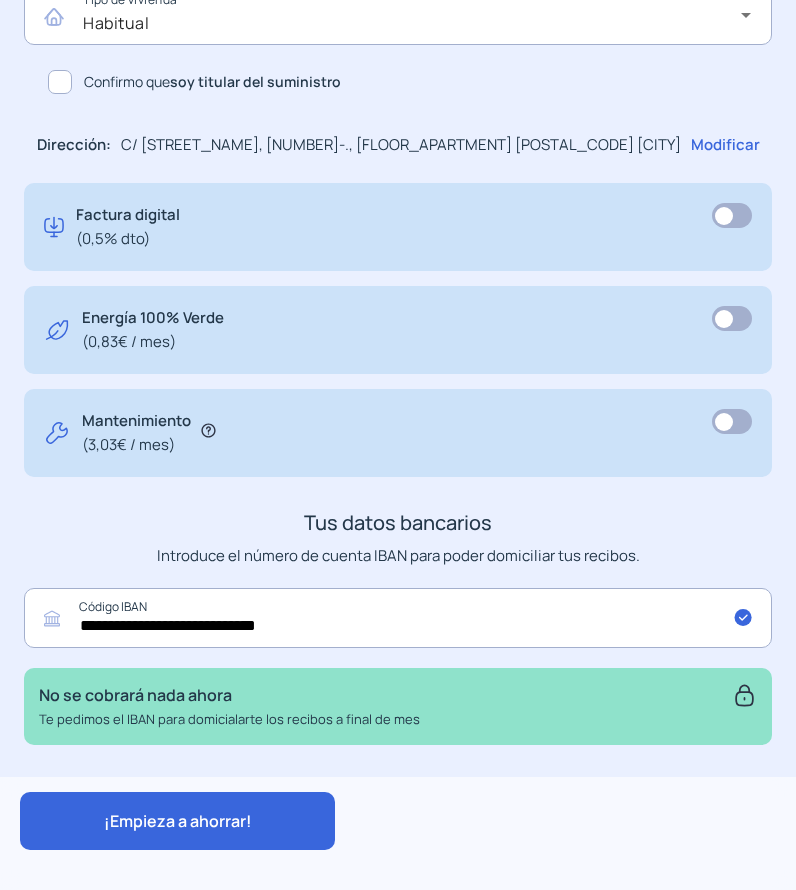 click on "¡Empieza a ahorrar!" 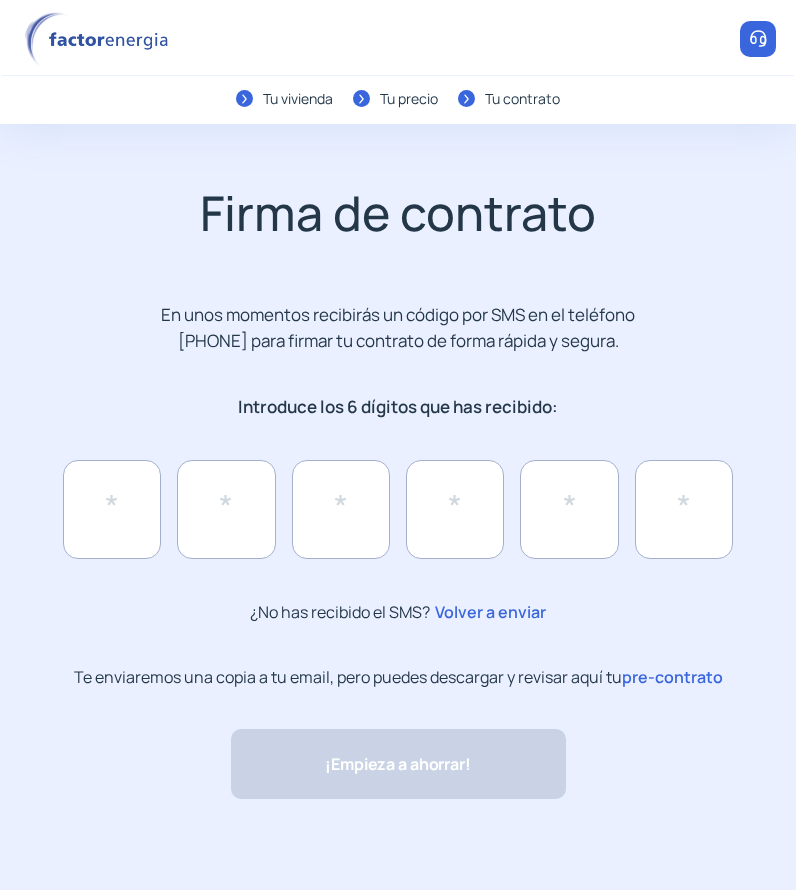 scroll, scrollTop: 0, scrollLeft: 0, axis: both 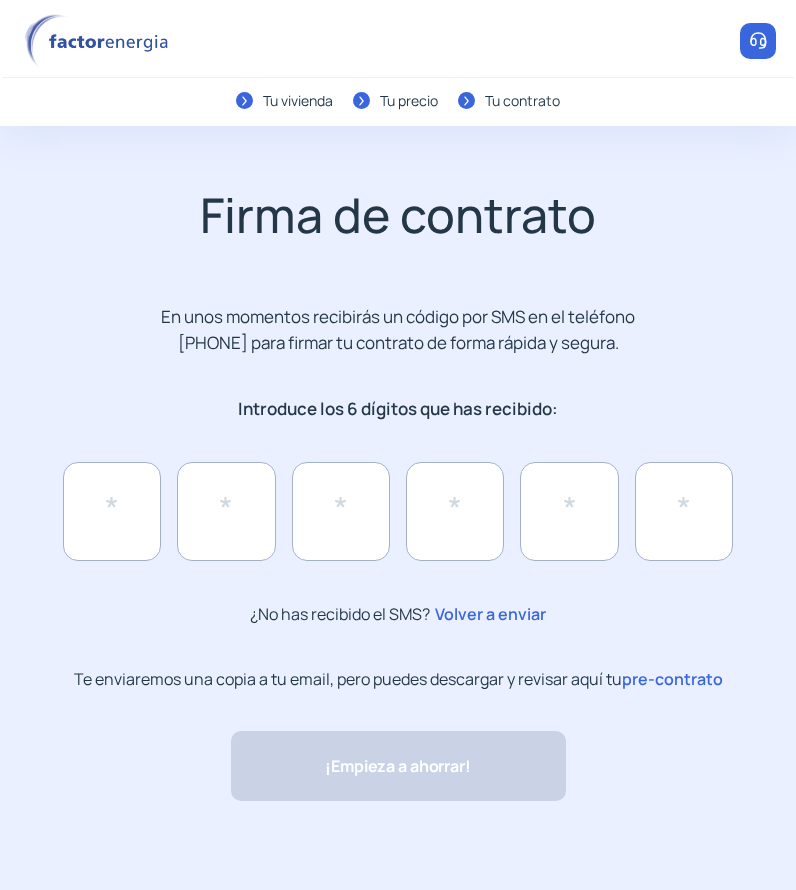 click on "pre-contrato" 